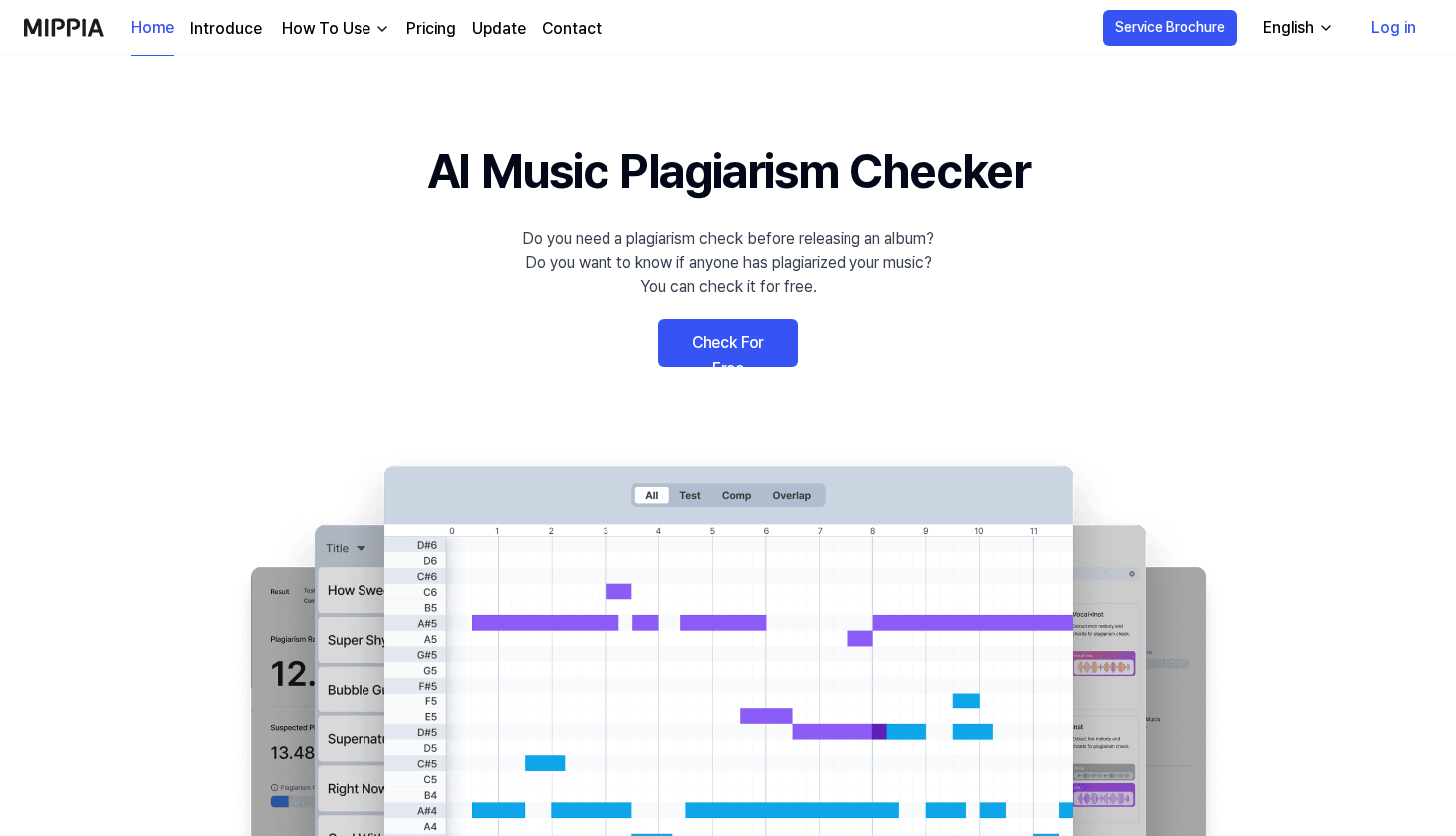 scroll, scrollTop: 0, scrollLeft: 0, axis: both 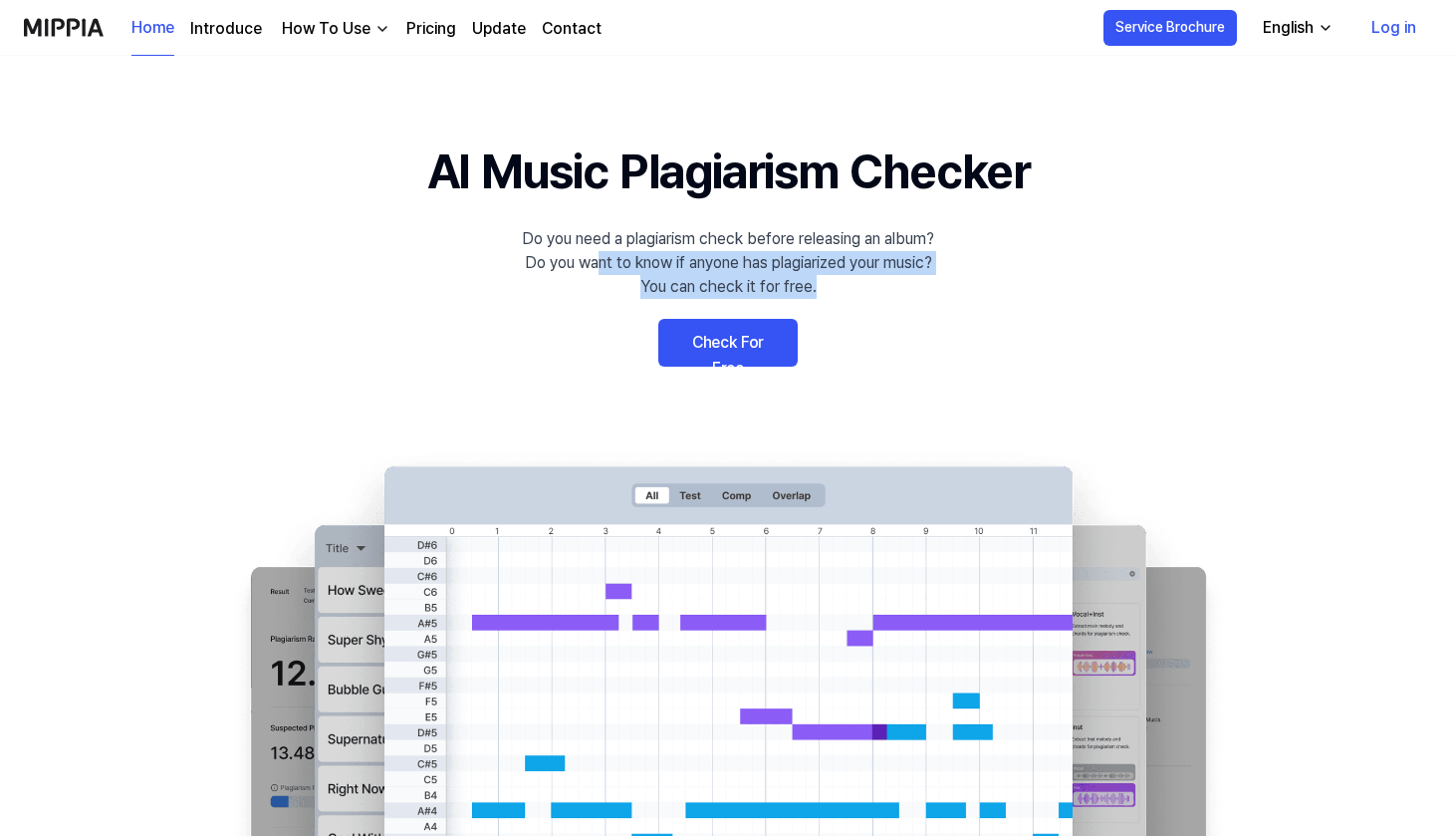 drag, startPoint x: 592, startPoint y: 261, endPoint x: 869, endPoint y: 272, distance: 277.21833 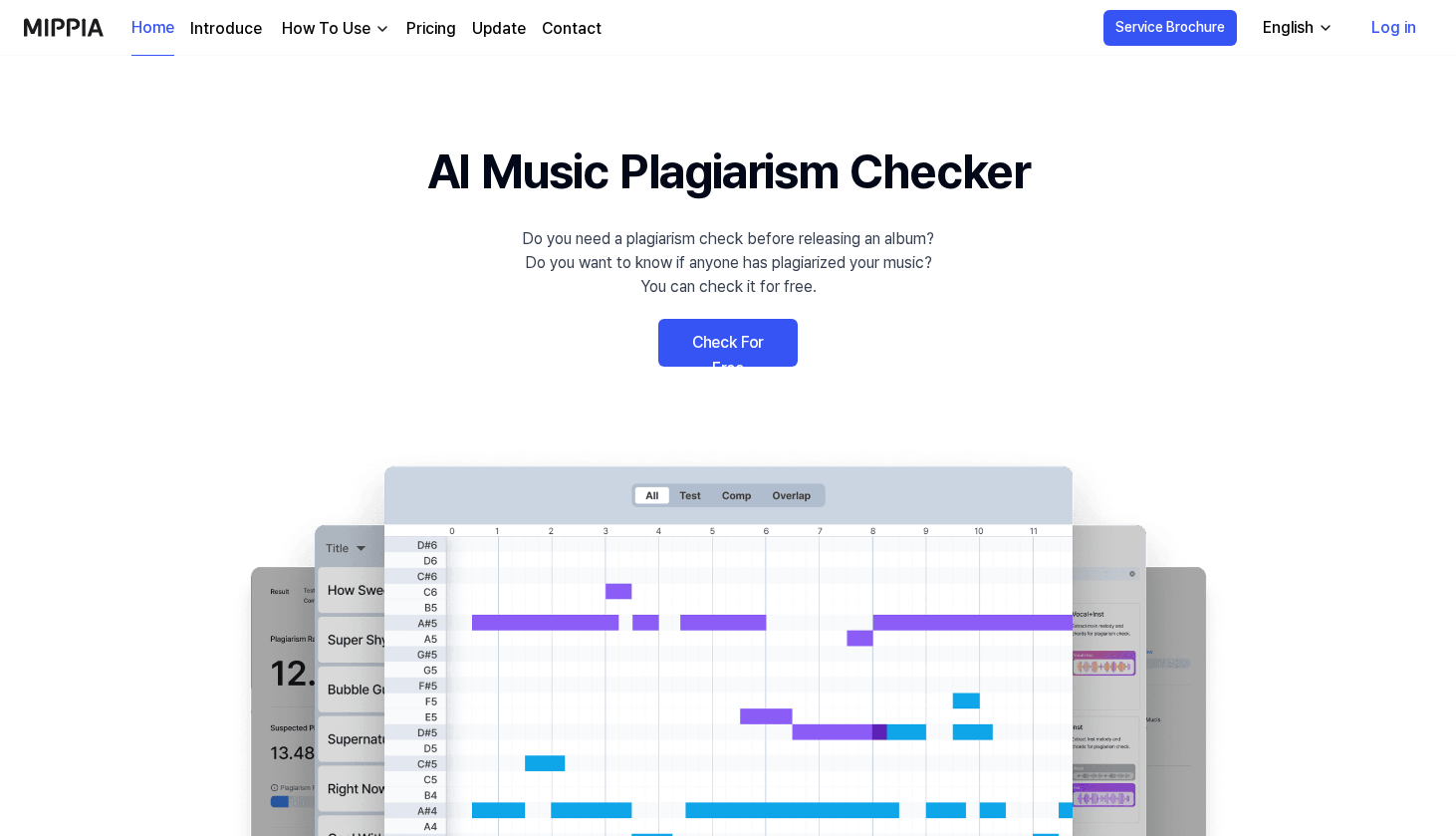 click on "Check For Free" at bounding box center (728, 343) 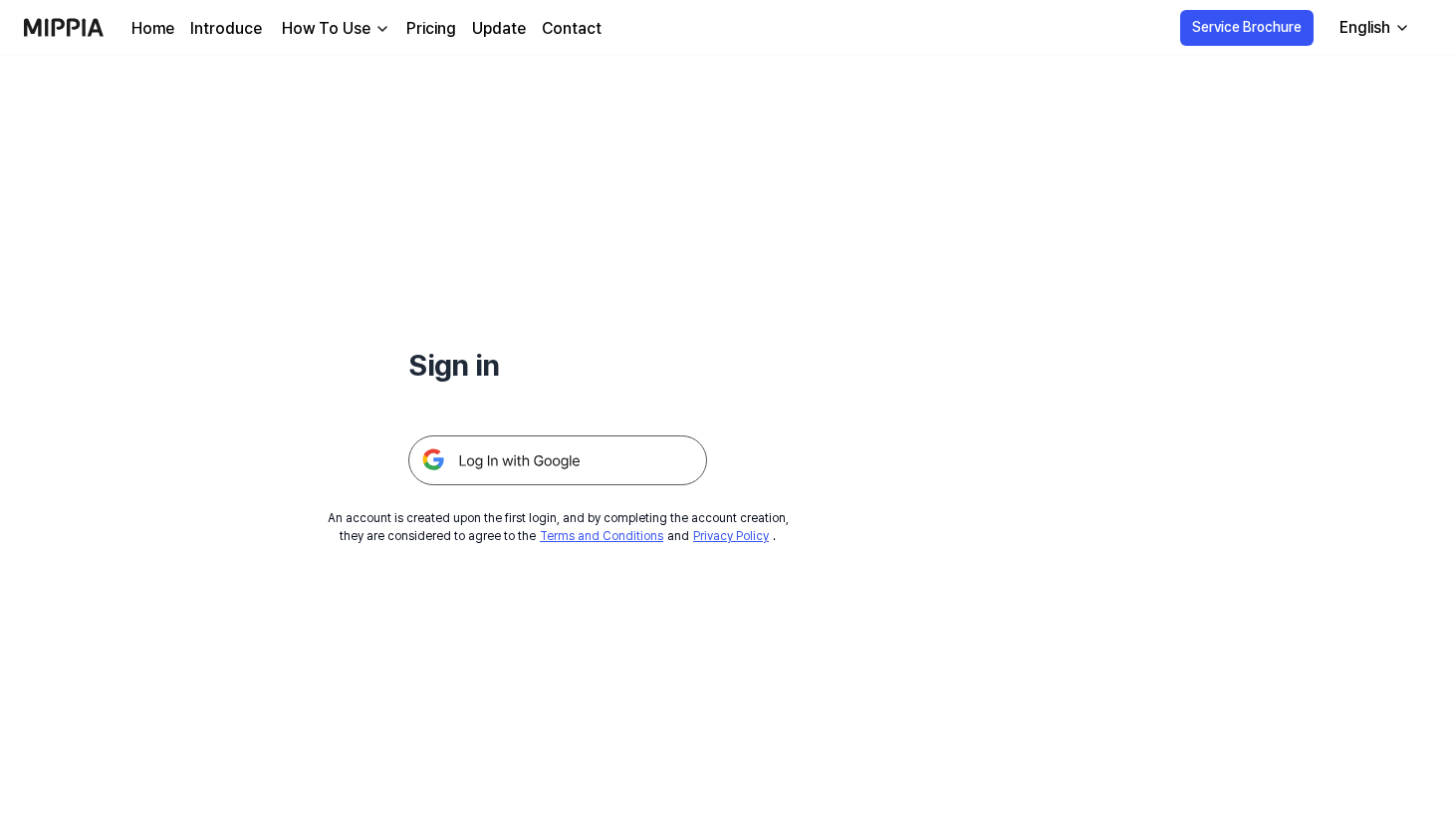 click at bounding box center (558, 460) 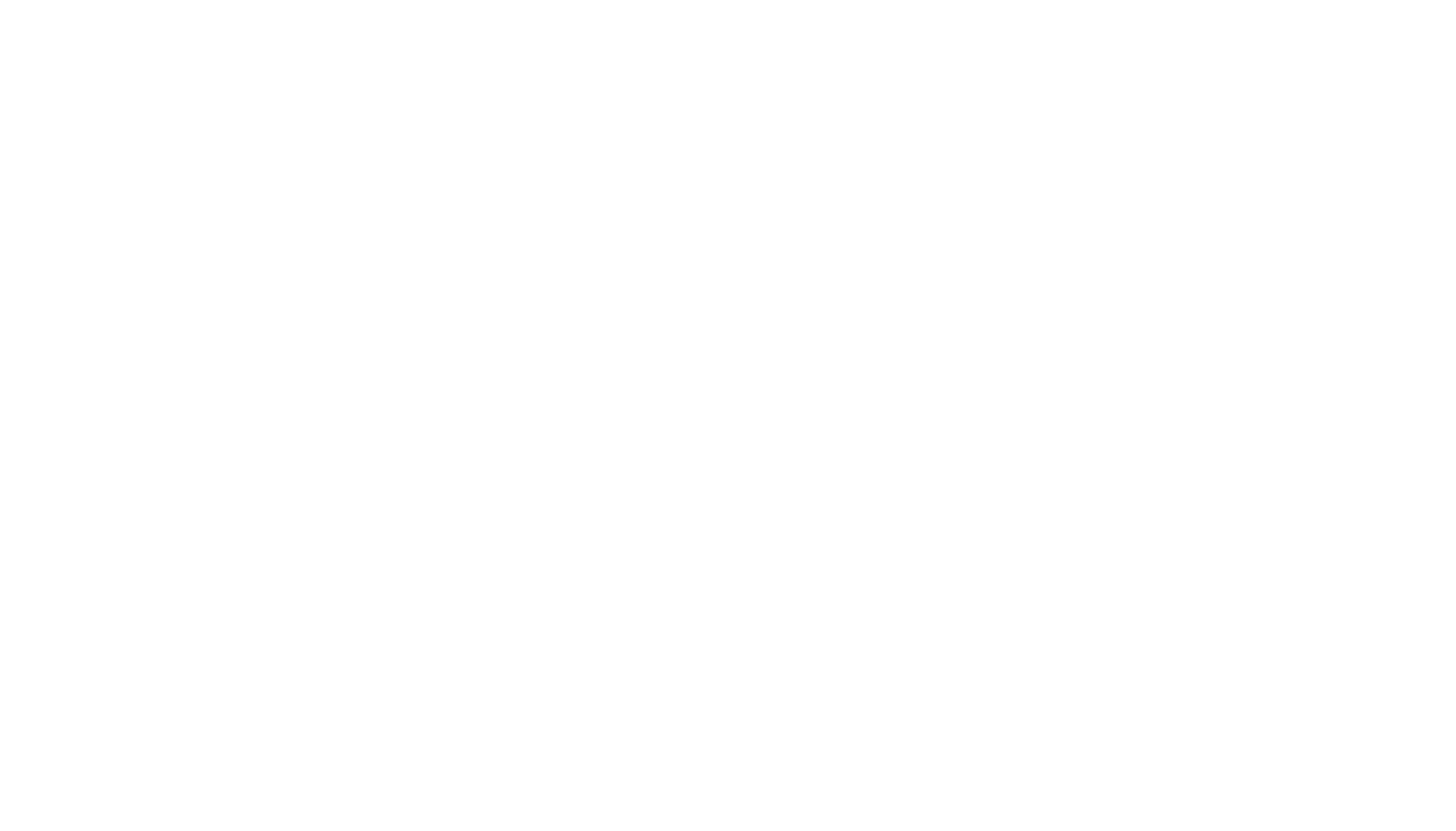scroll, scrollTop: 0, scrollLeft: 0, axis: both 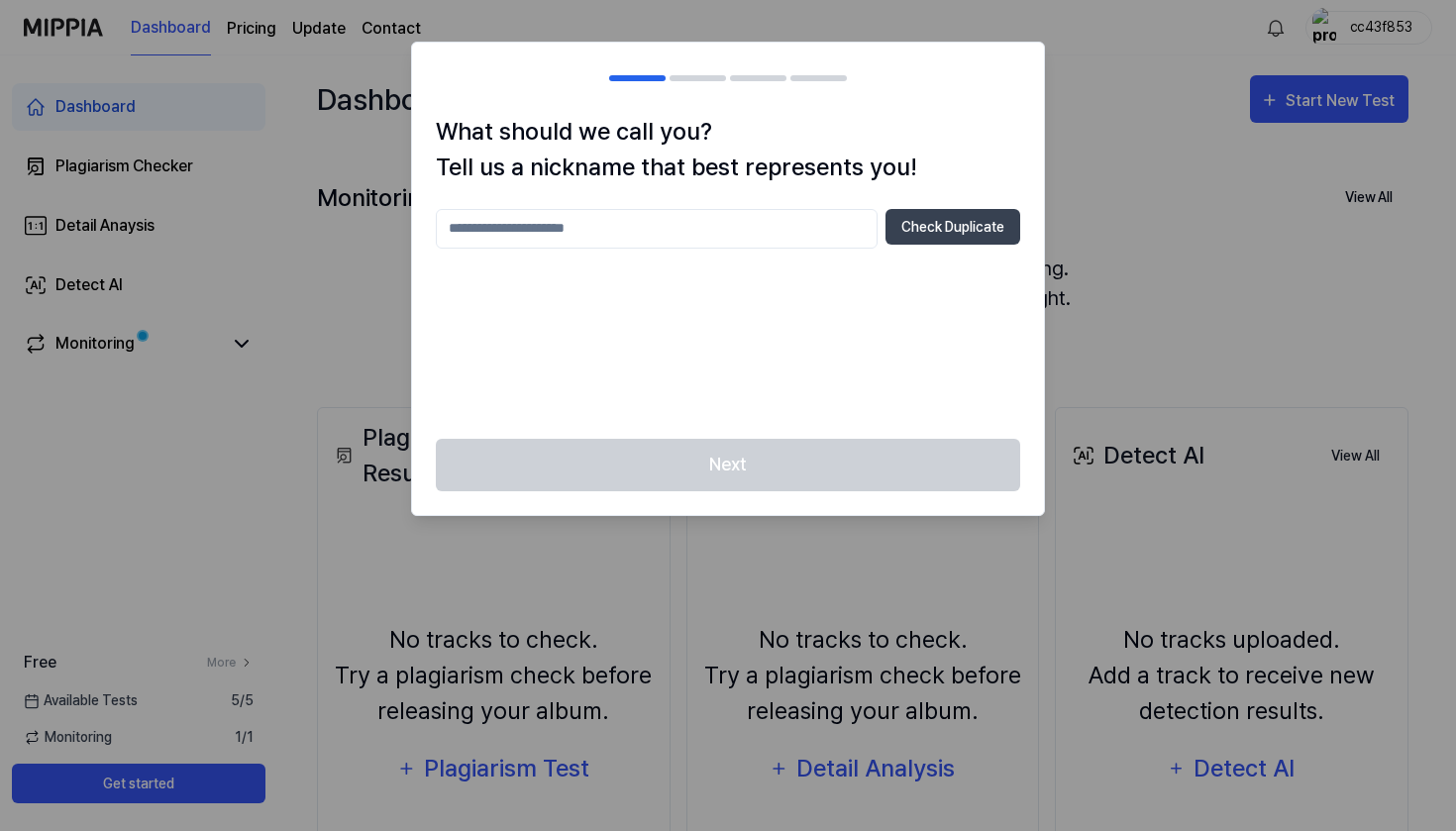 click at bounding box center [728, 415] 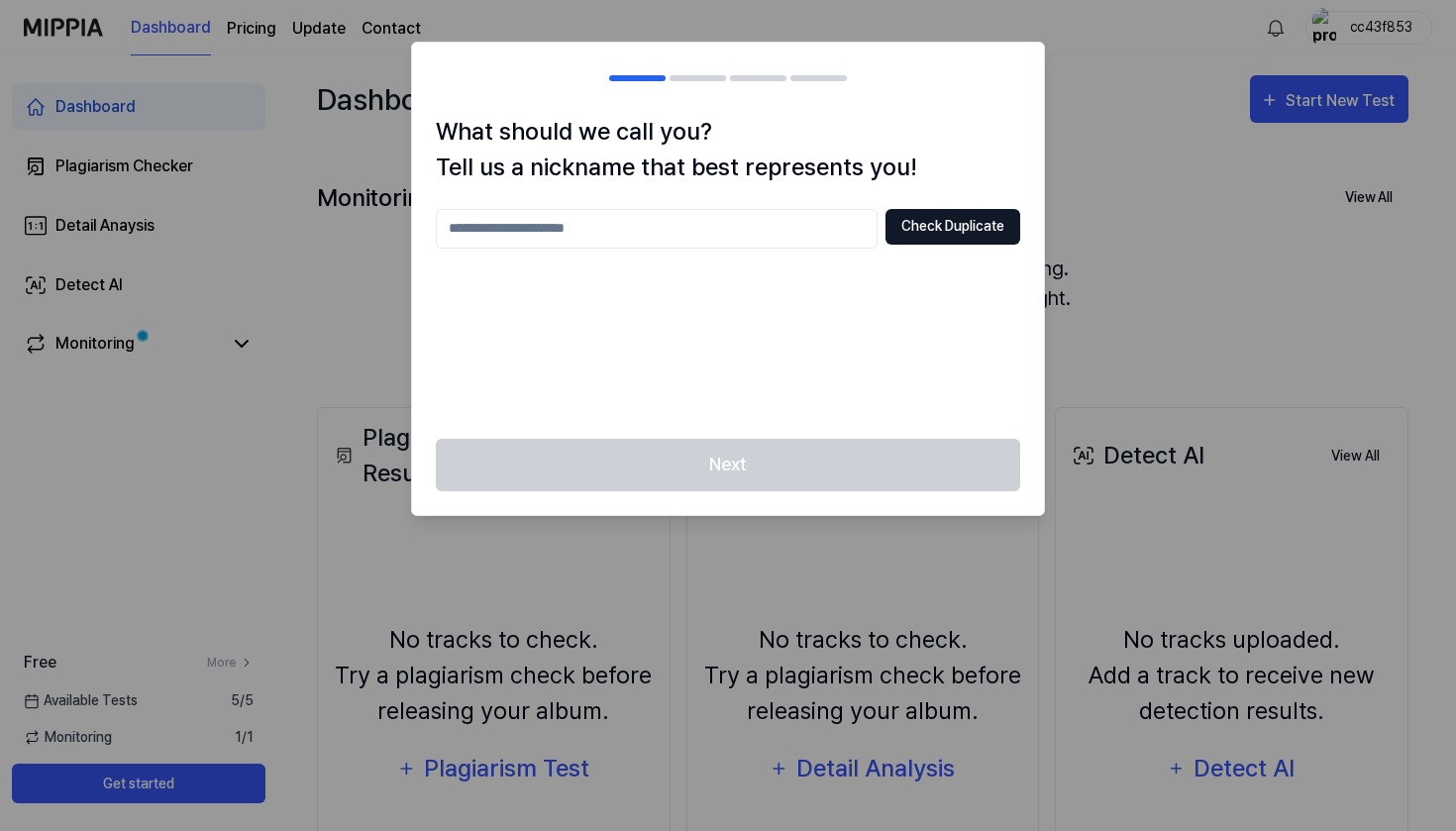 click on "Check Duplicate" at bounding box center (953, 227) 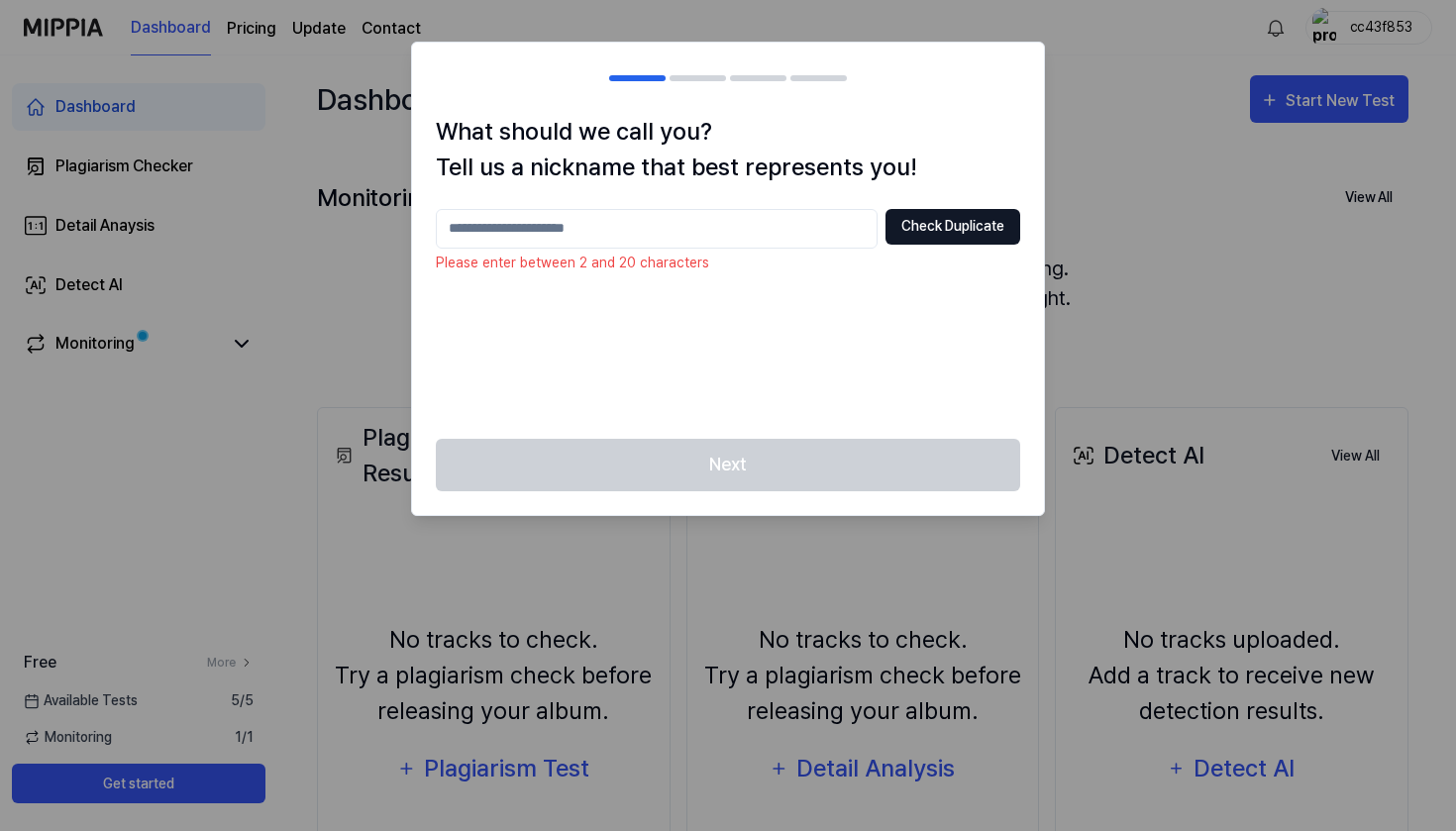click on "Check Duplicate" at bounding box center (953, 227) 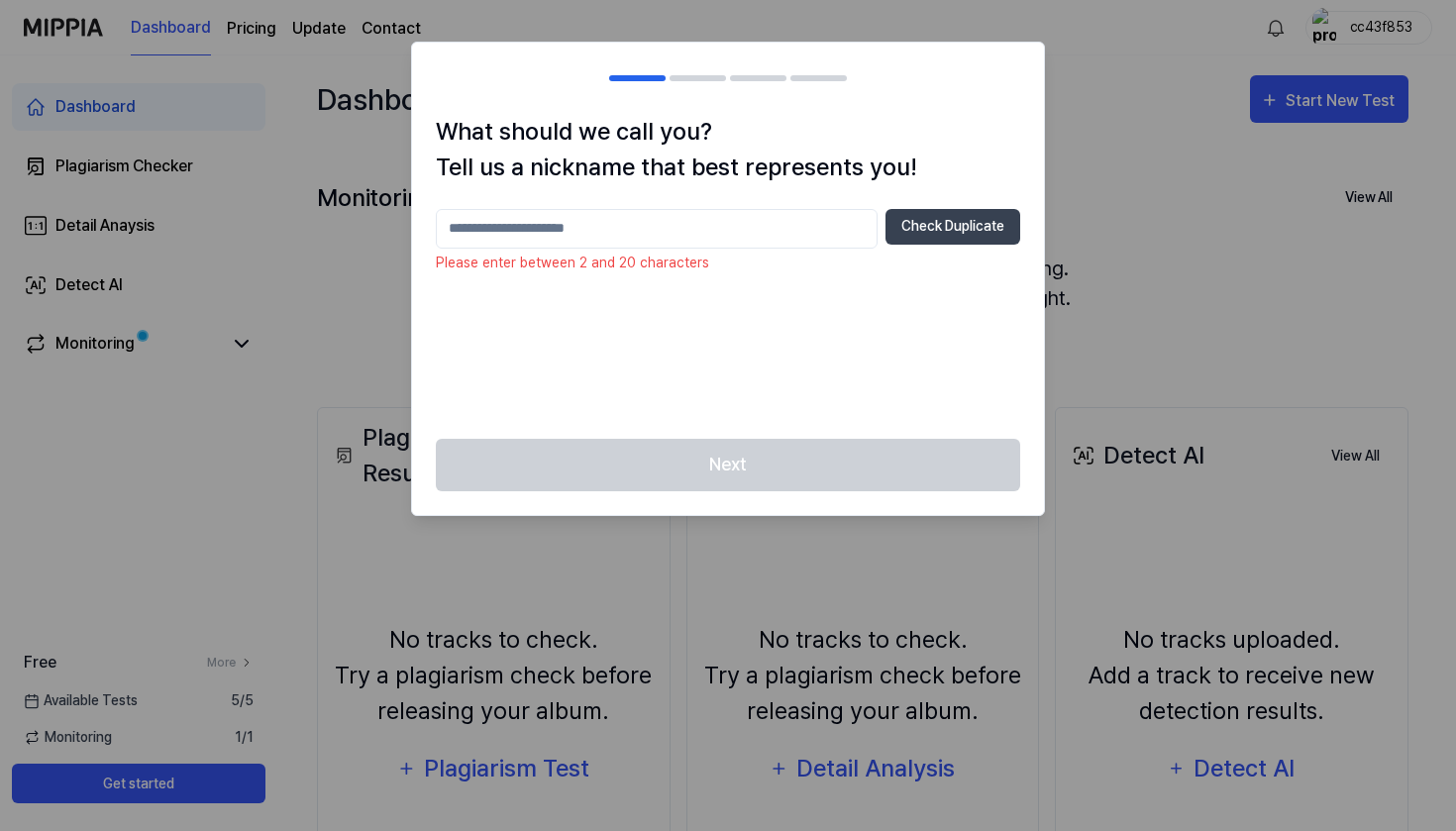 click at bounding box center [657, 229] 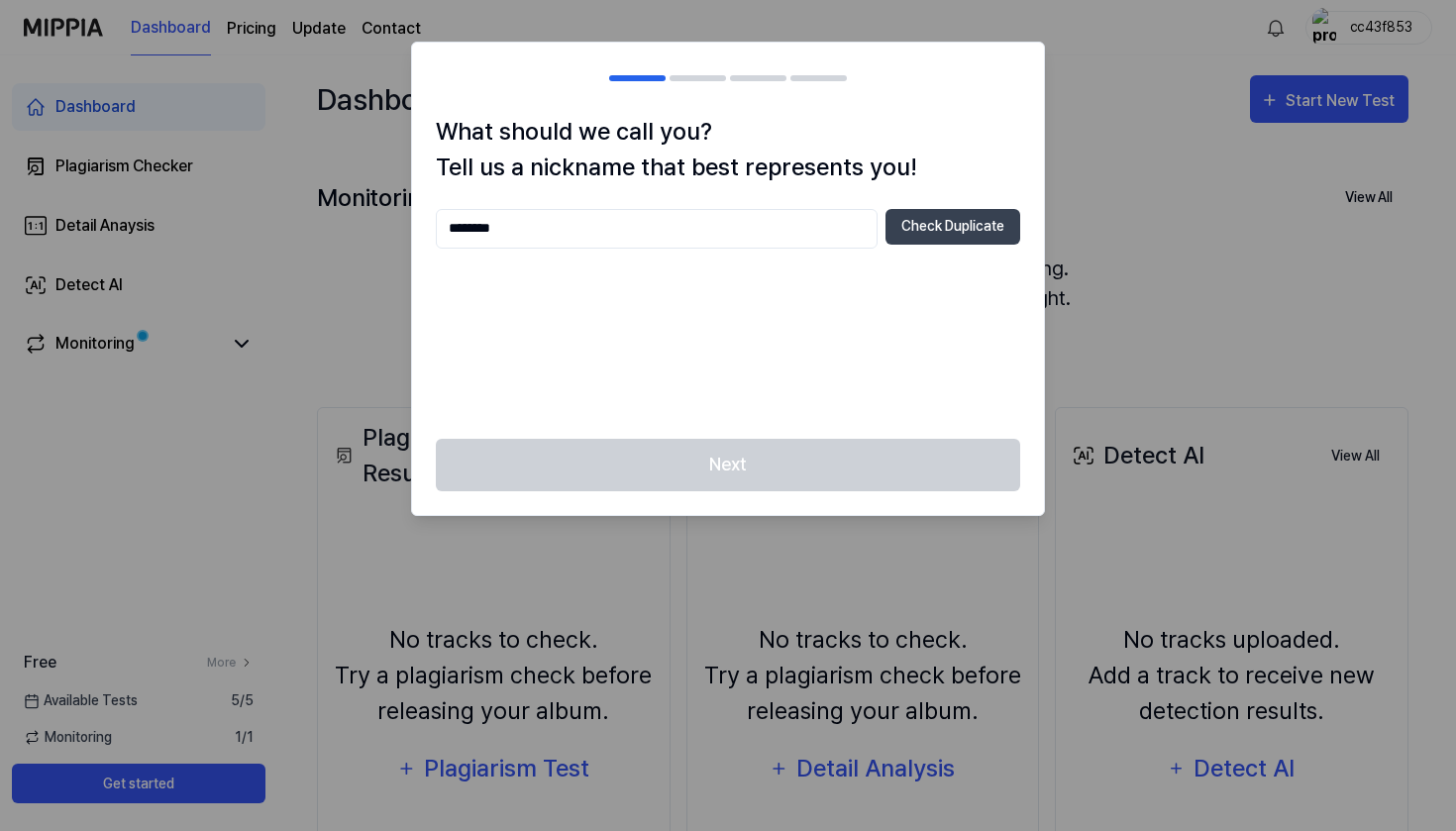 type on "********" 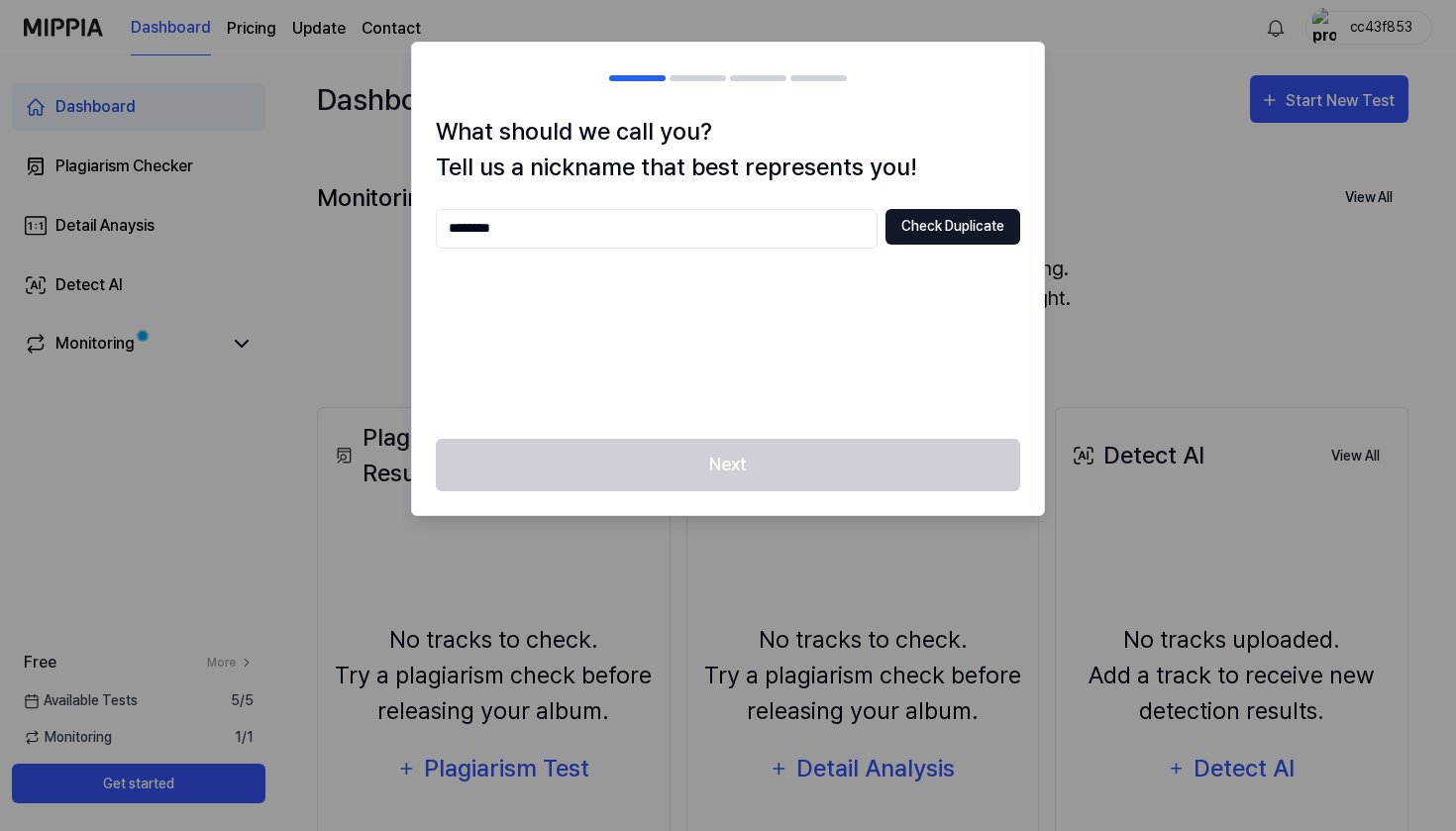 click on "Check Duplicate" at bounding box center [953, 227] 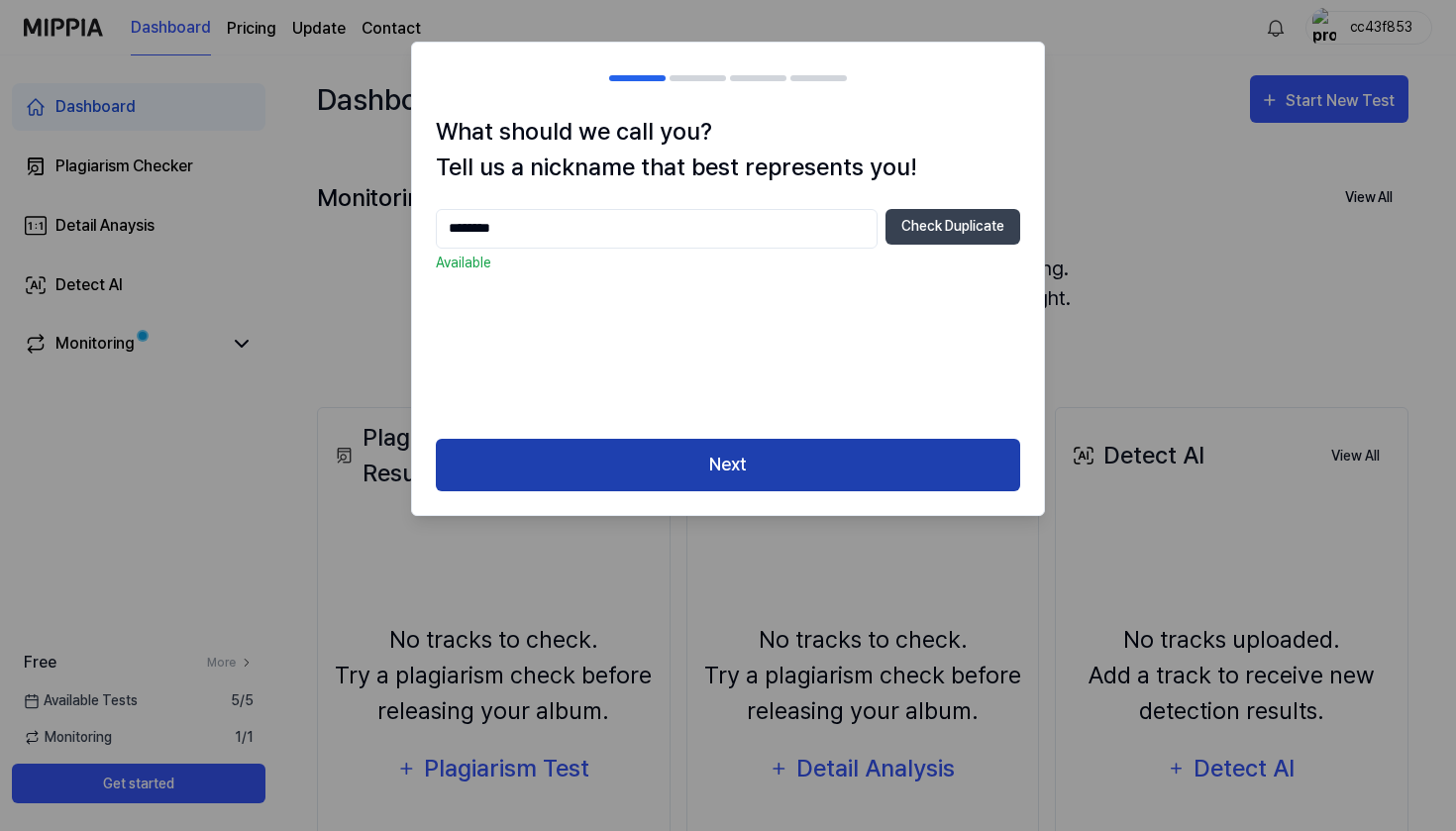 click on "Next" at bounding box center [728, 465] 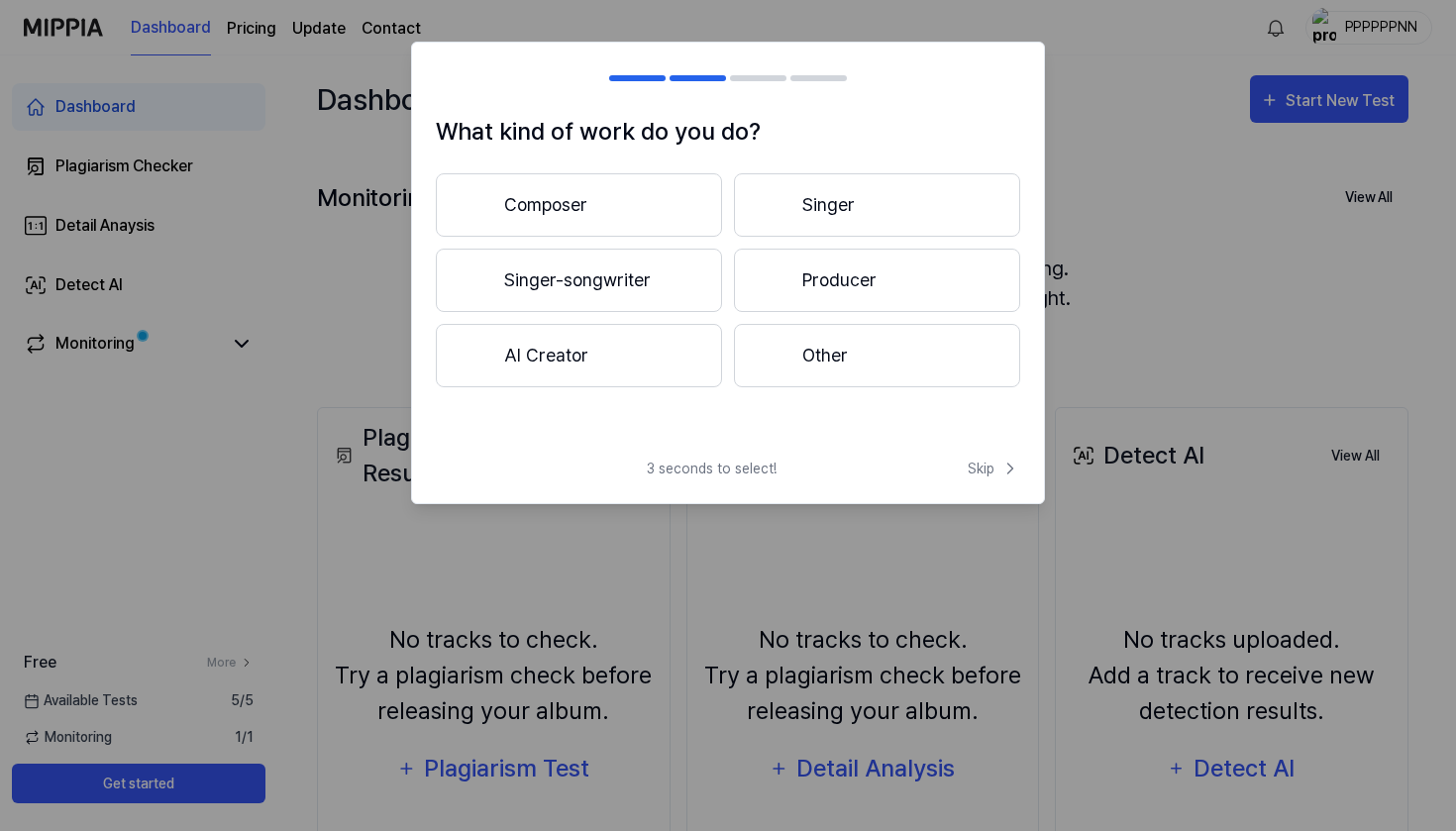 click on "Singer" at bounding box center (877, 205) 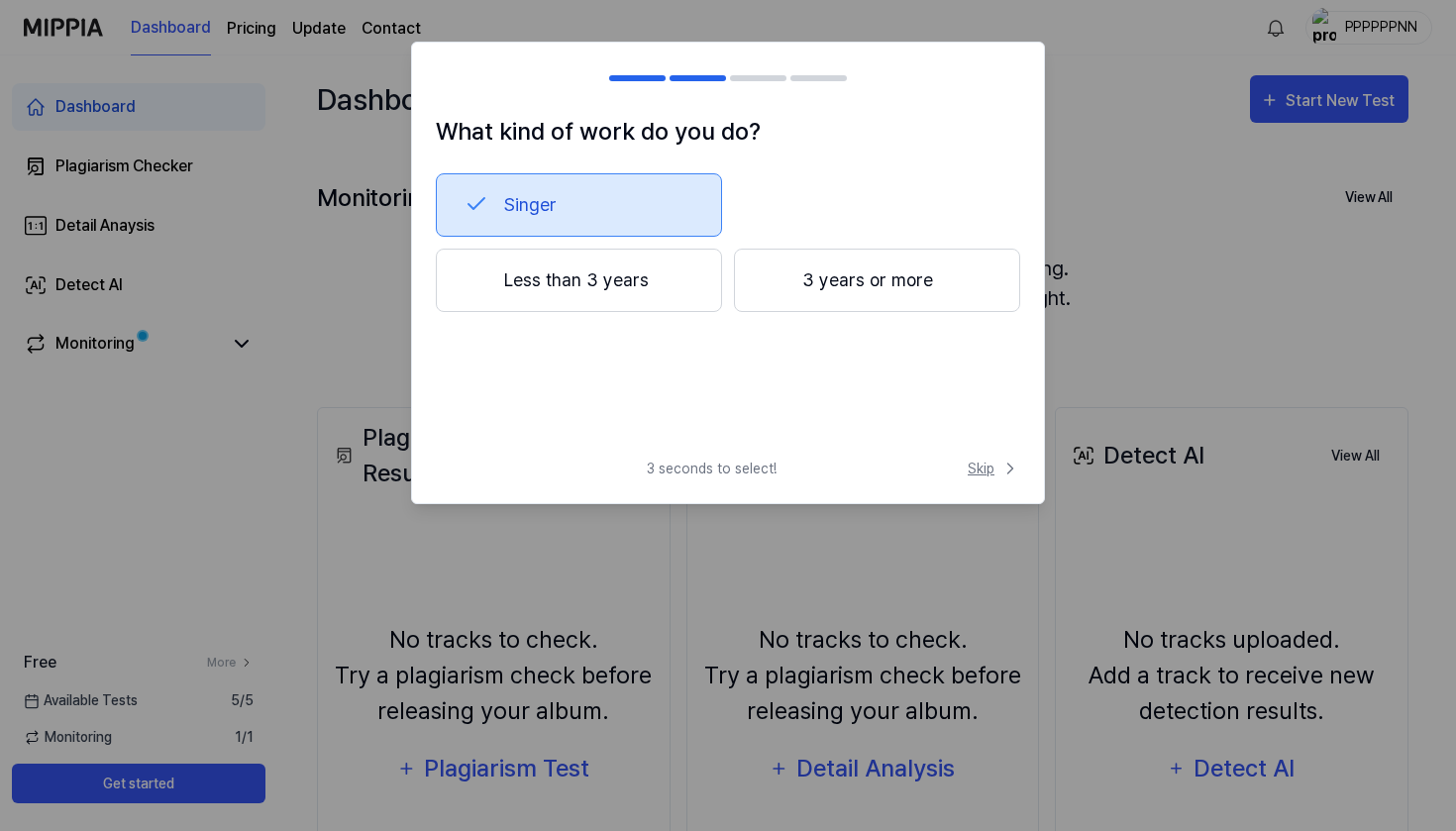 click on "Skip" at bounding box center [993, 468] 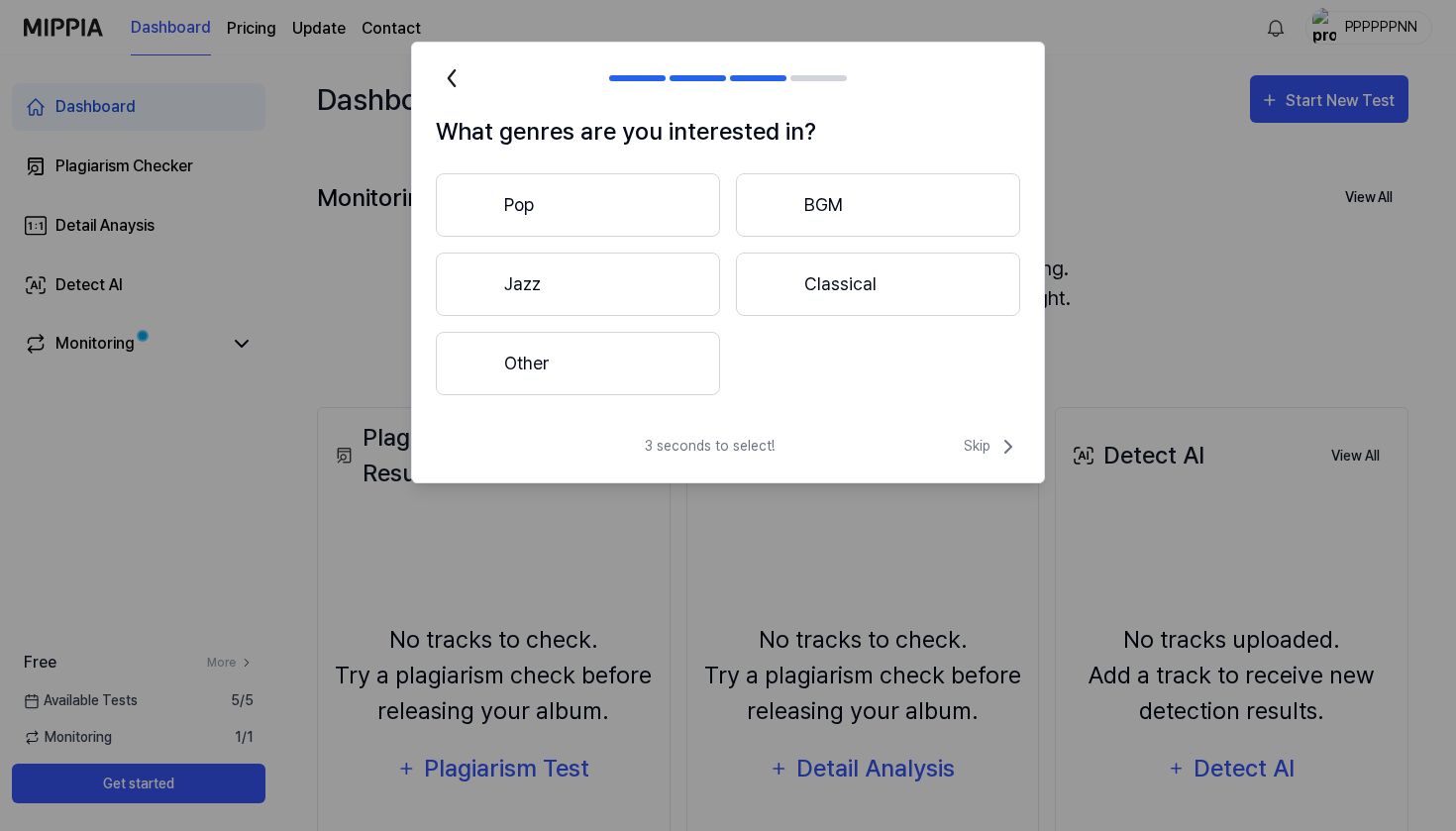 click on "3 seconds to select! Skip" at bounding box center [728, 459] 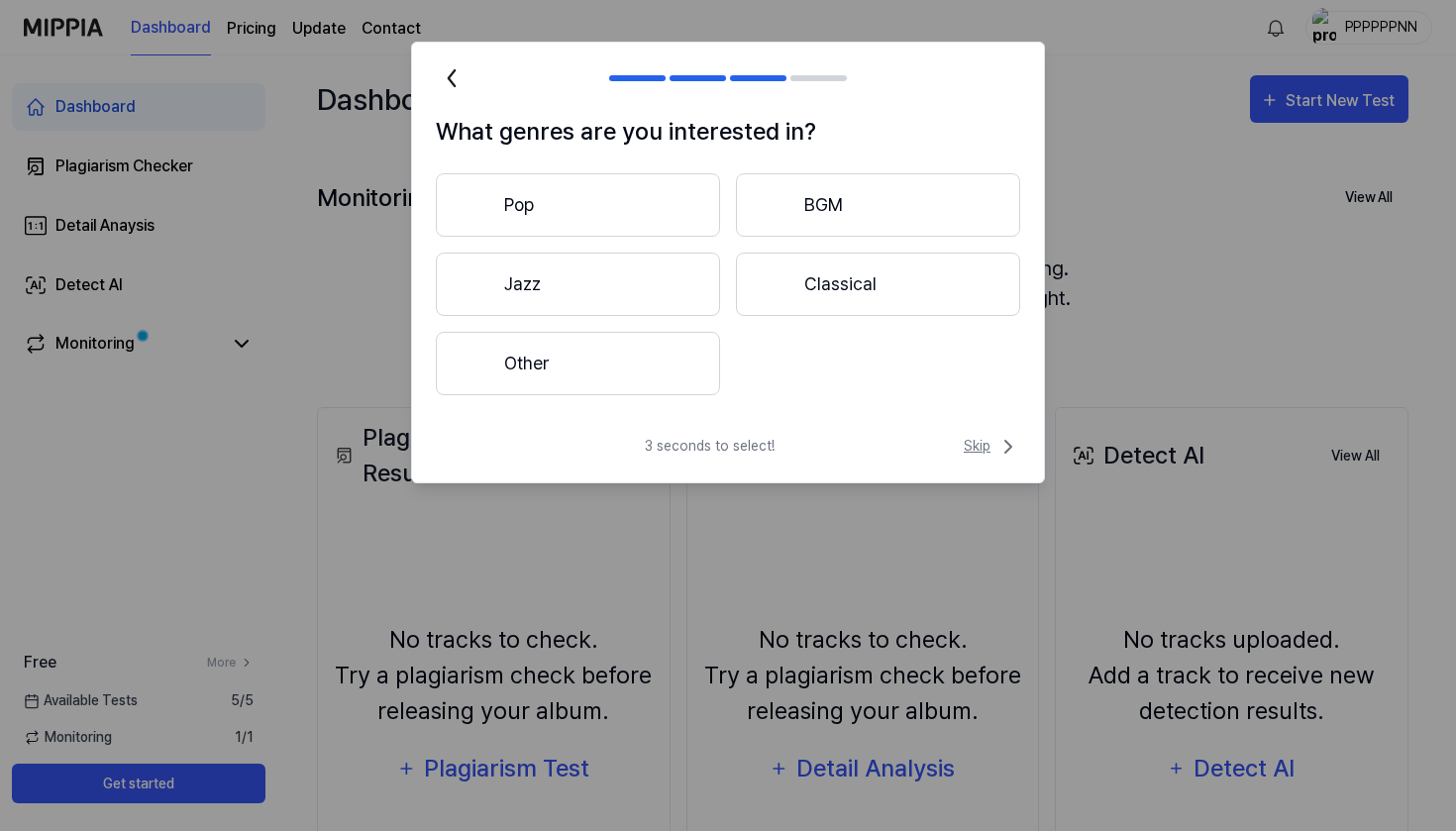 click on "Skip" at bounding box center [991, 447] 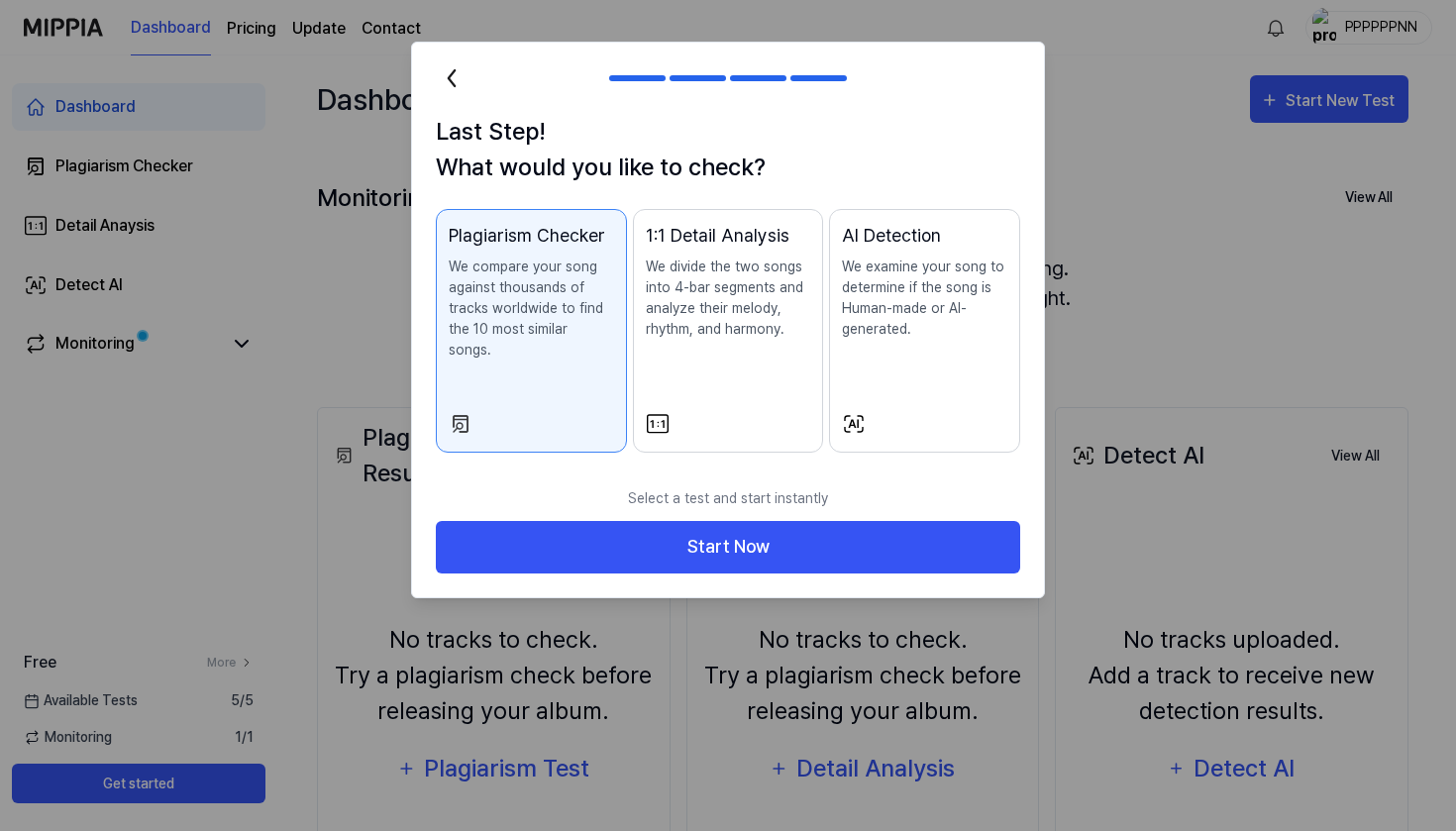 click on "Last Step!
What would you like to check? Plagiarism Checker We compare your song against thousands of tracks worldwide to find the 10 most similar songs. 1:1 Detail Analysis We divide the two songs into 4-bar segments and analyze their melody, rhythm, and harmony. AI Detection We examine your song to determine if the song is Human-made or AI-generated." at bounding box center (728, 295) 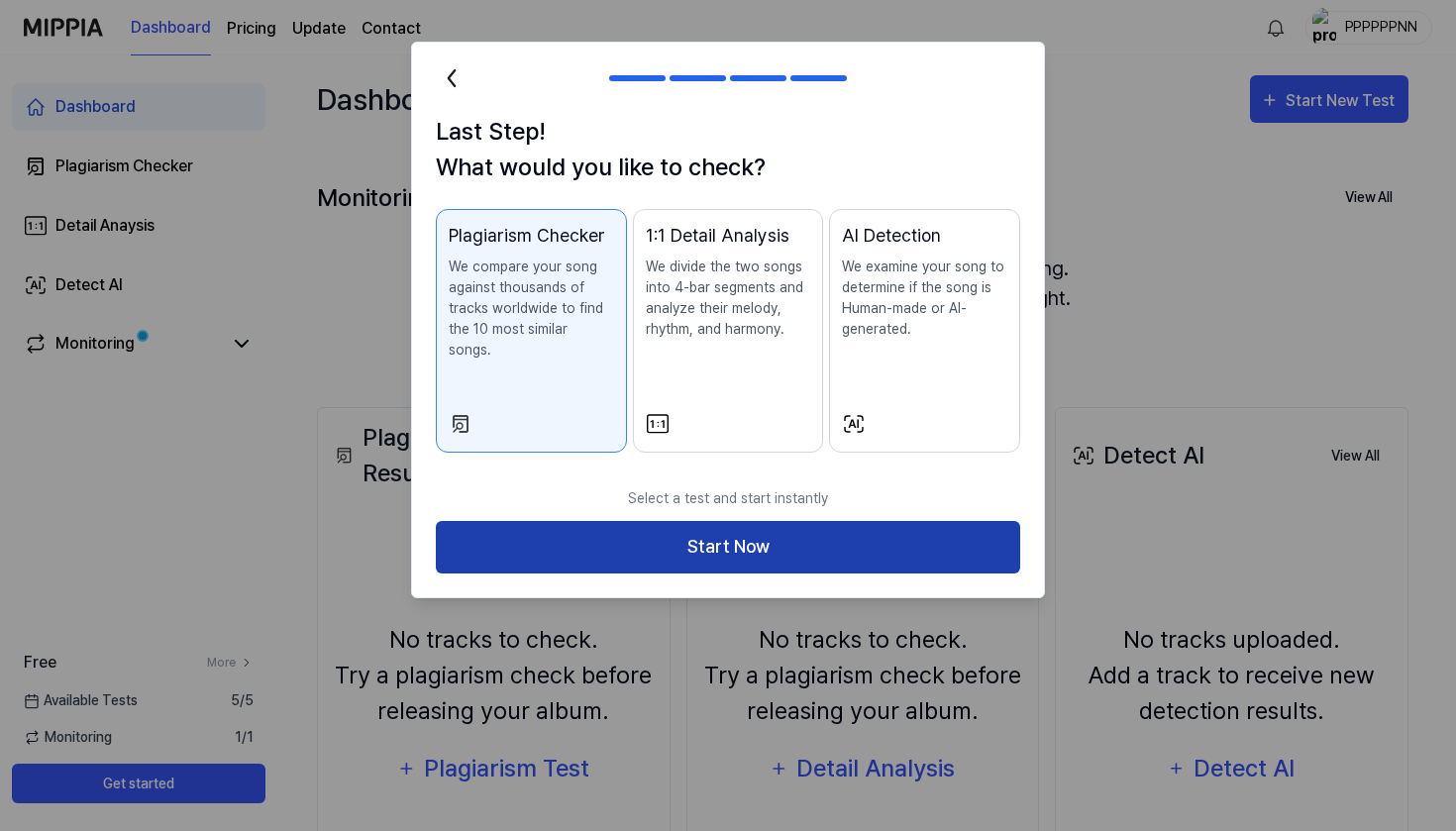 click on "Start Now" at bounding box center [728, 547] 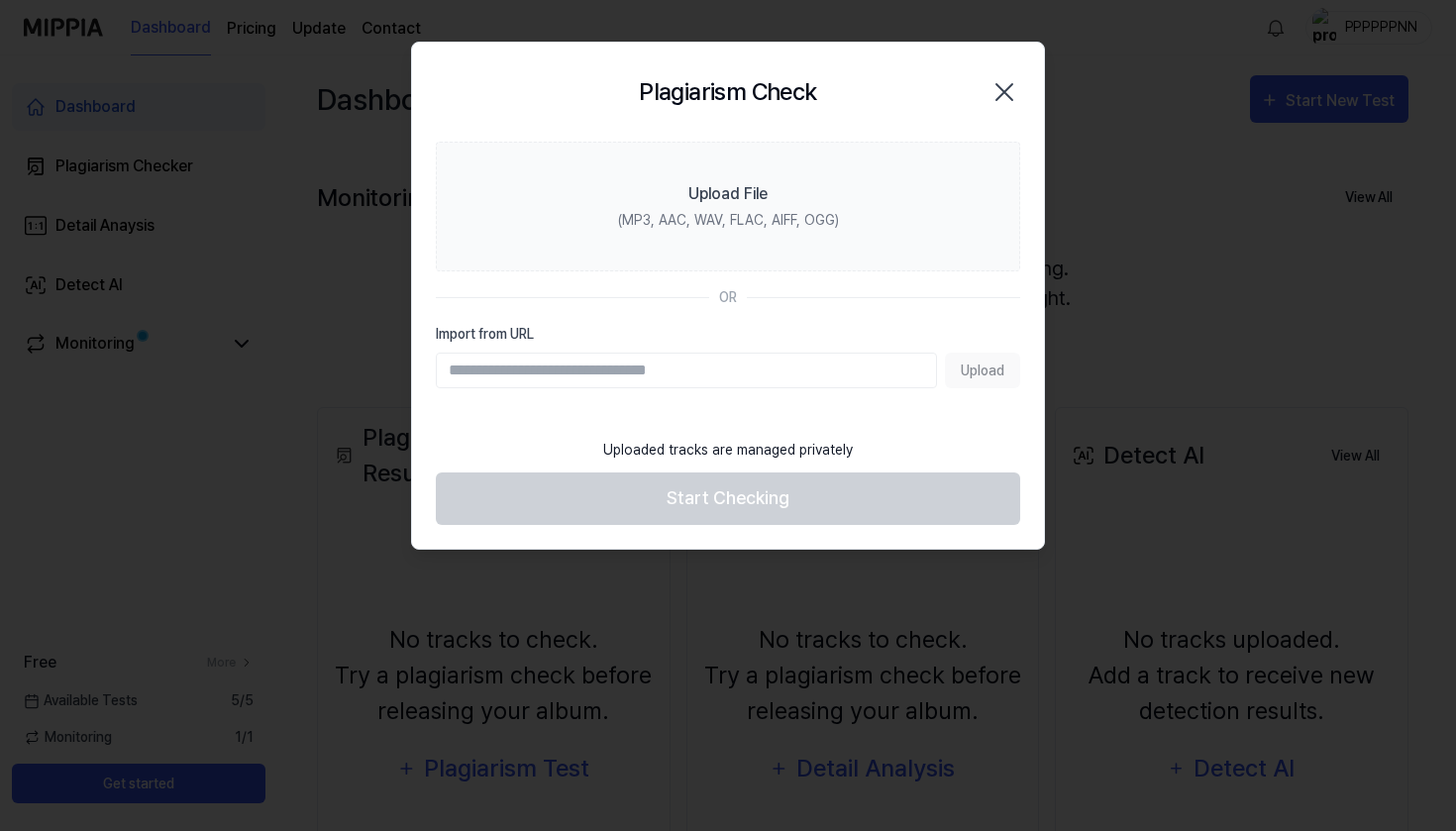 click 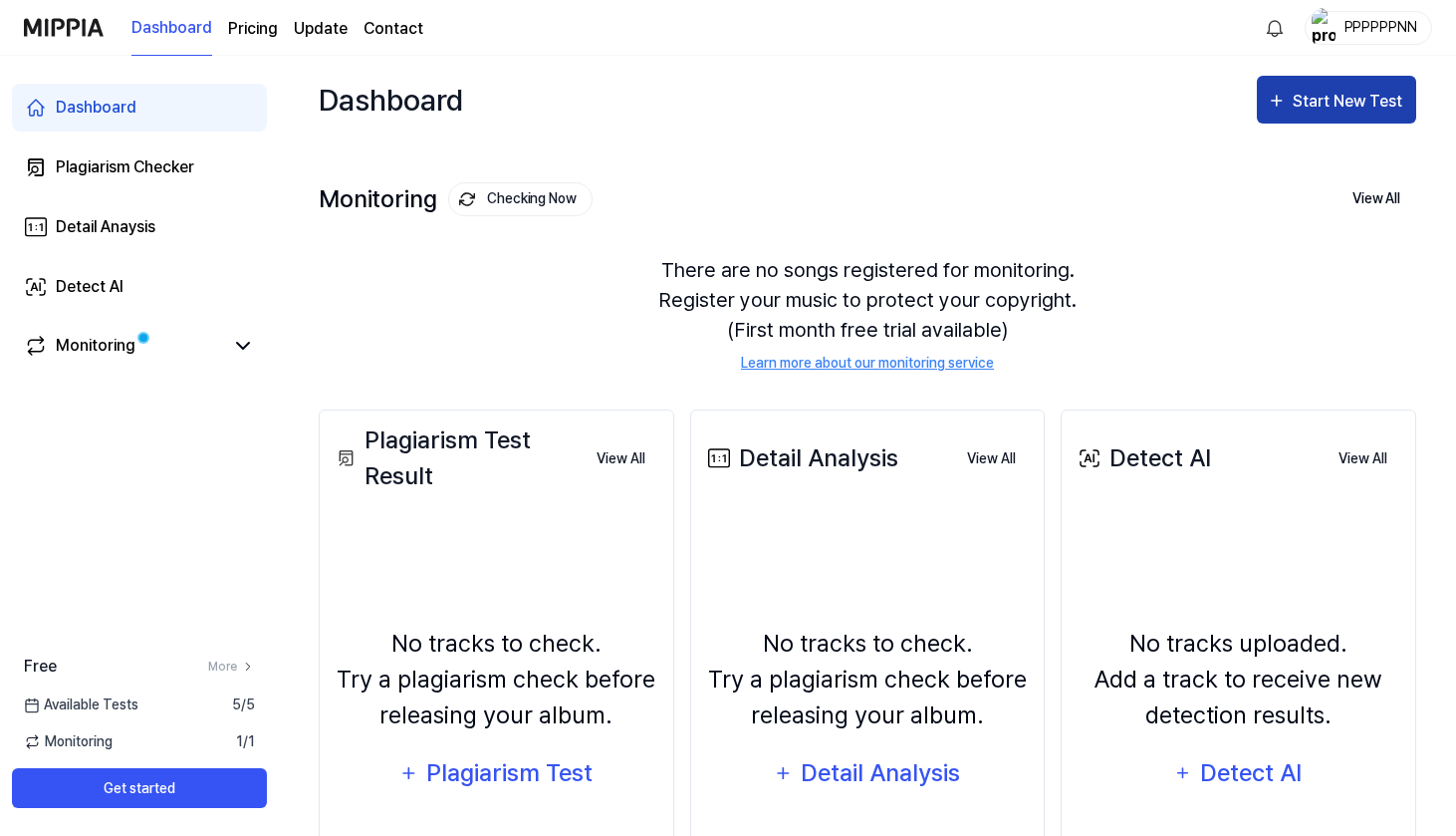 click on "Start New Test" at bounding box center [1349, 102] 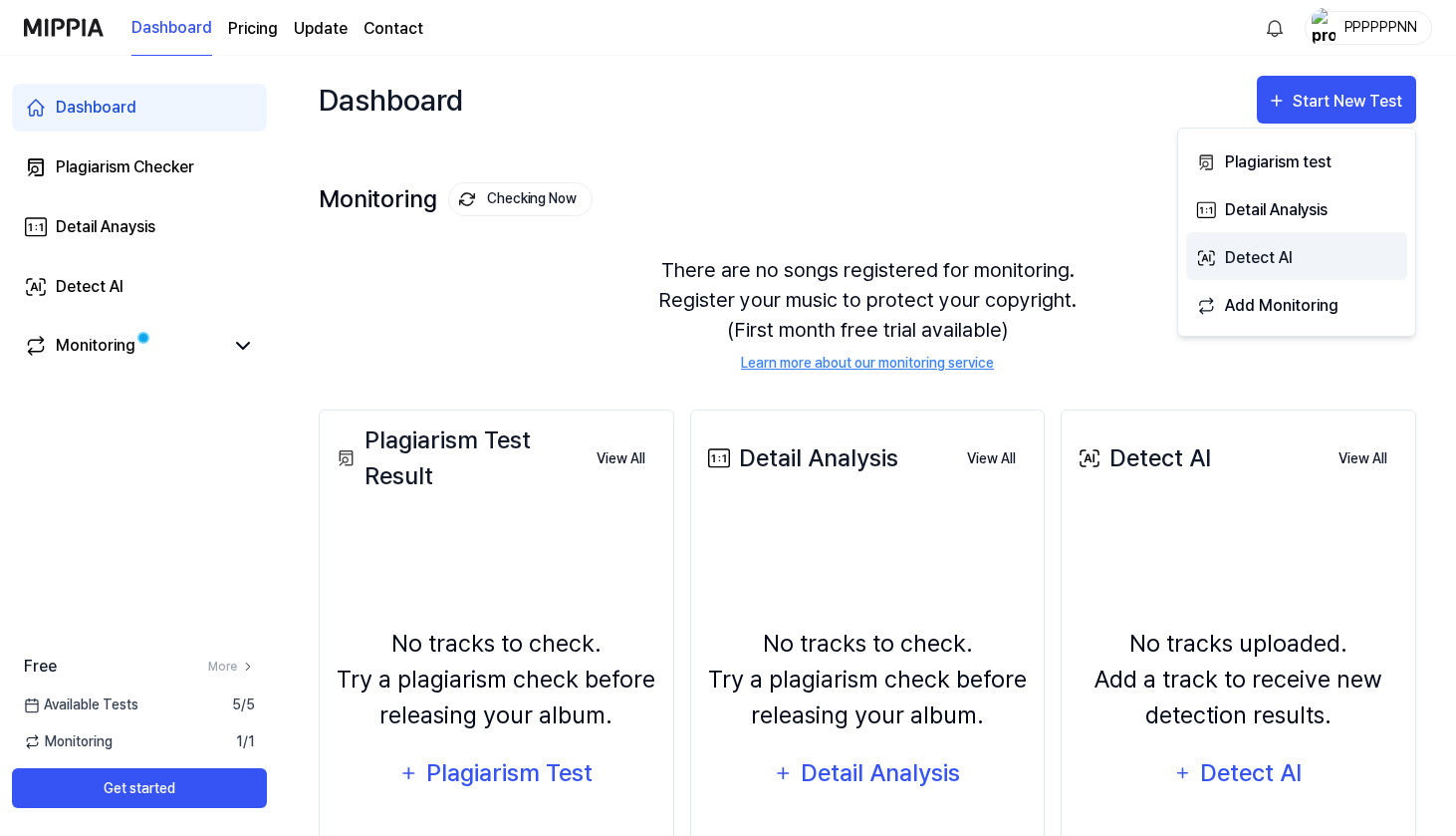 click on "Detect AI" at bounding box center [1312, 258] 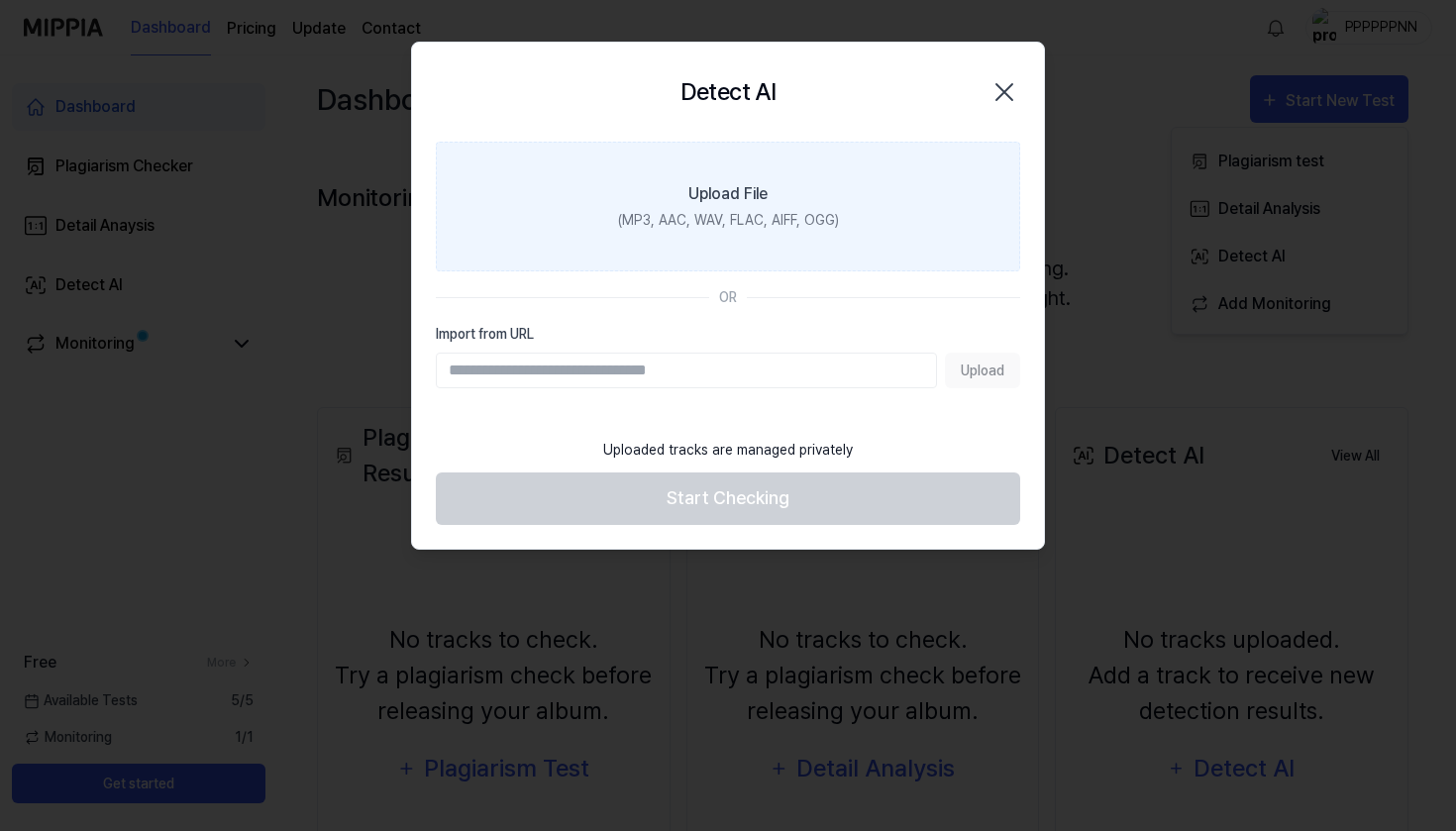 click on "Upload File (MP3, AAC, WAV, FLAC, AIFF, OGG)" at bounding box center [728, 206] 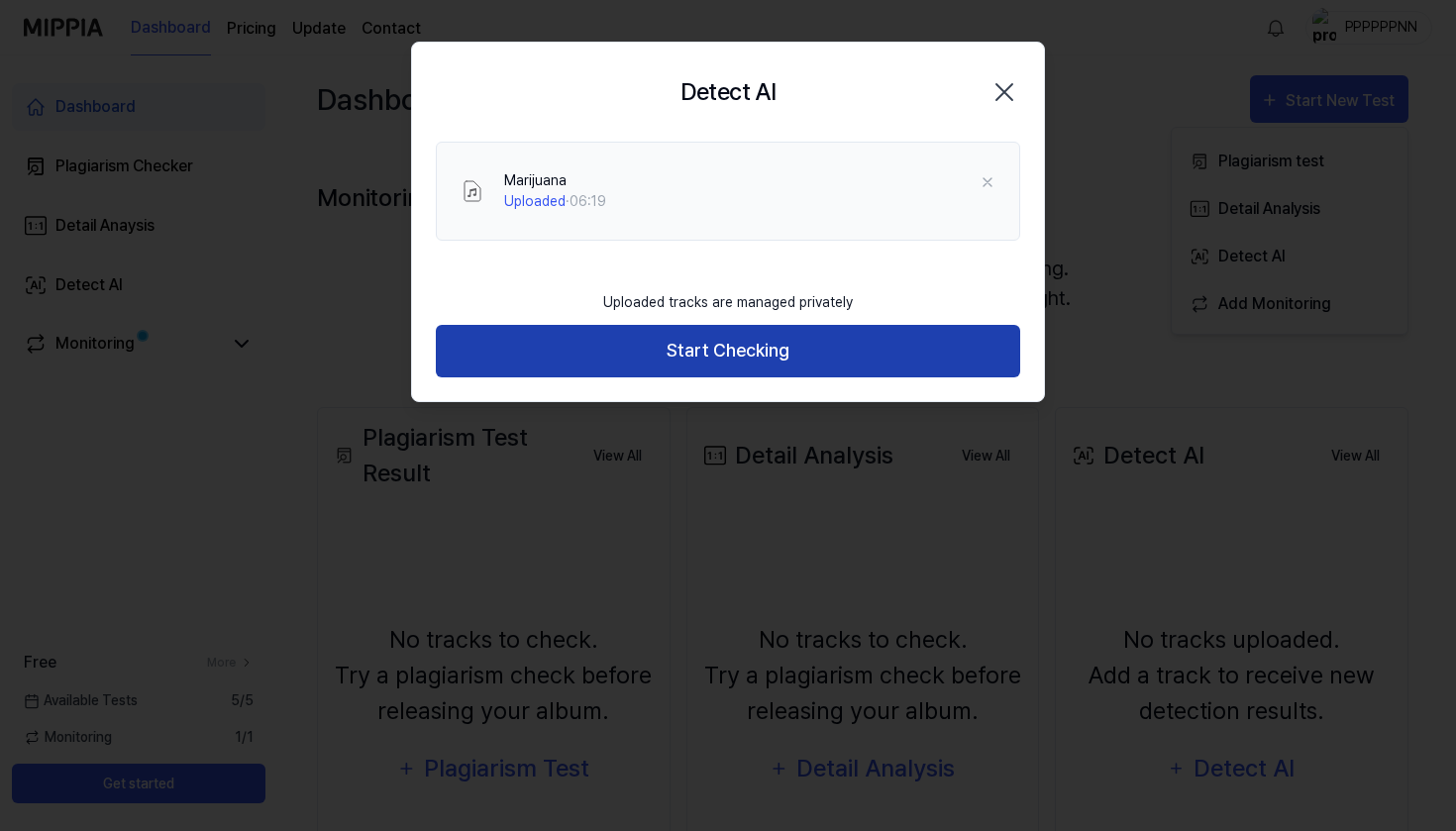 click on "Start Checking" at bounding box center (728, 351) 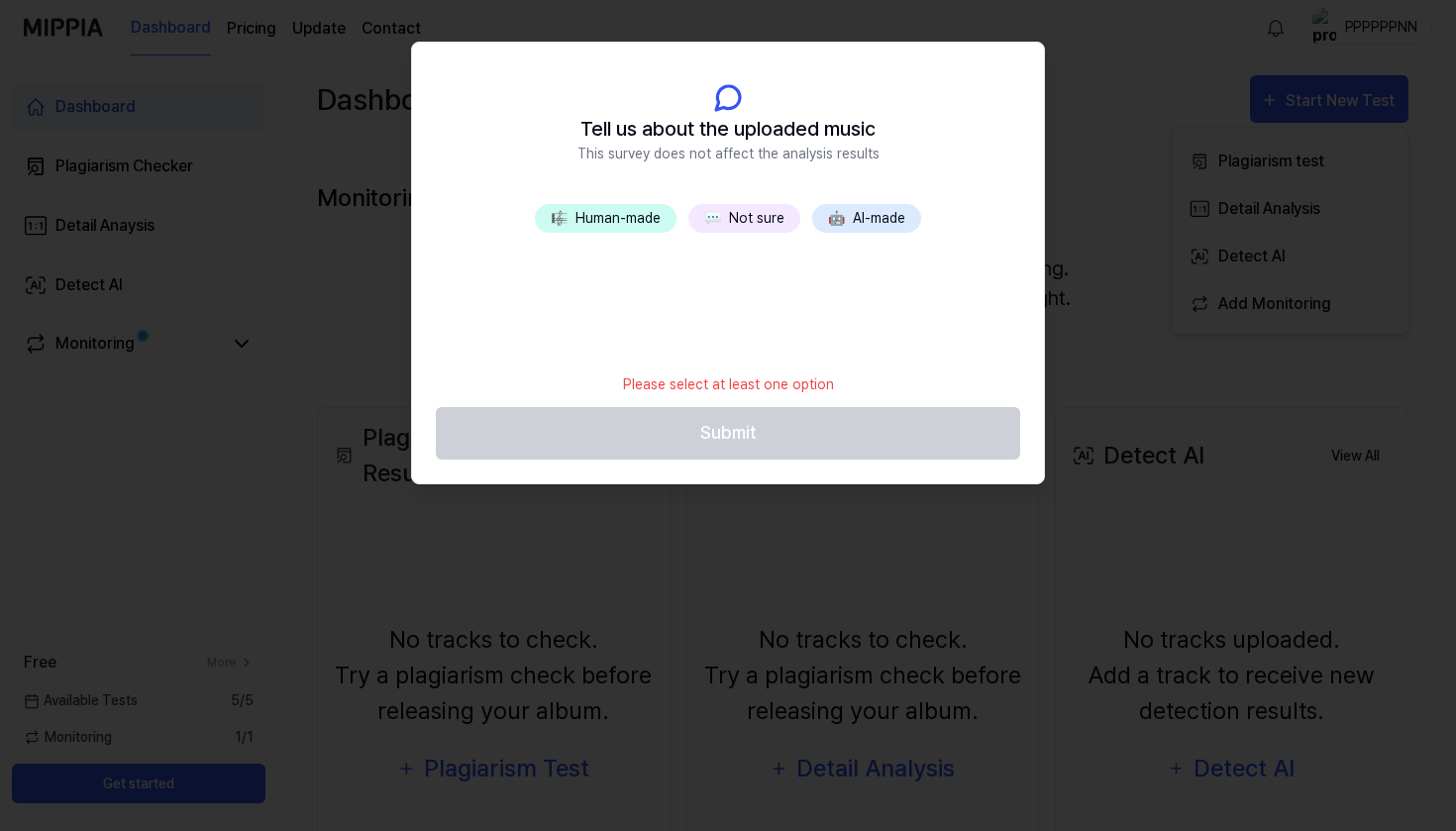 click on "🎼 Human-made" at bounding box center (605, 218) 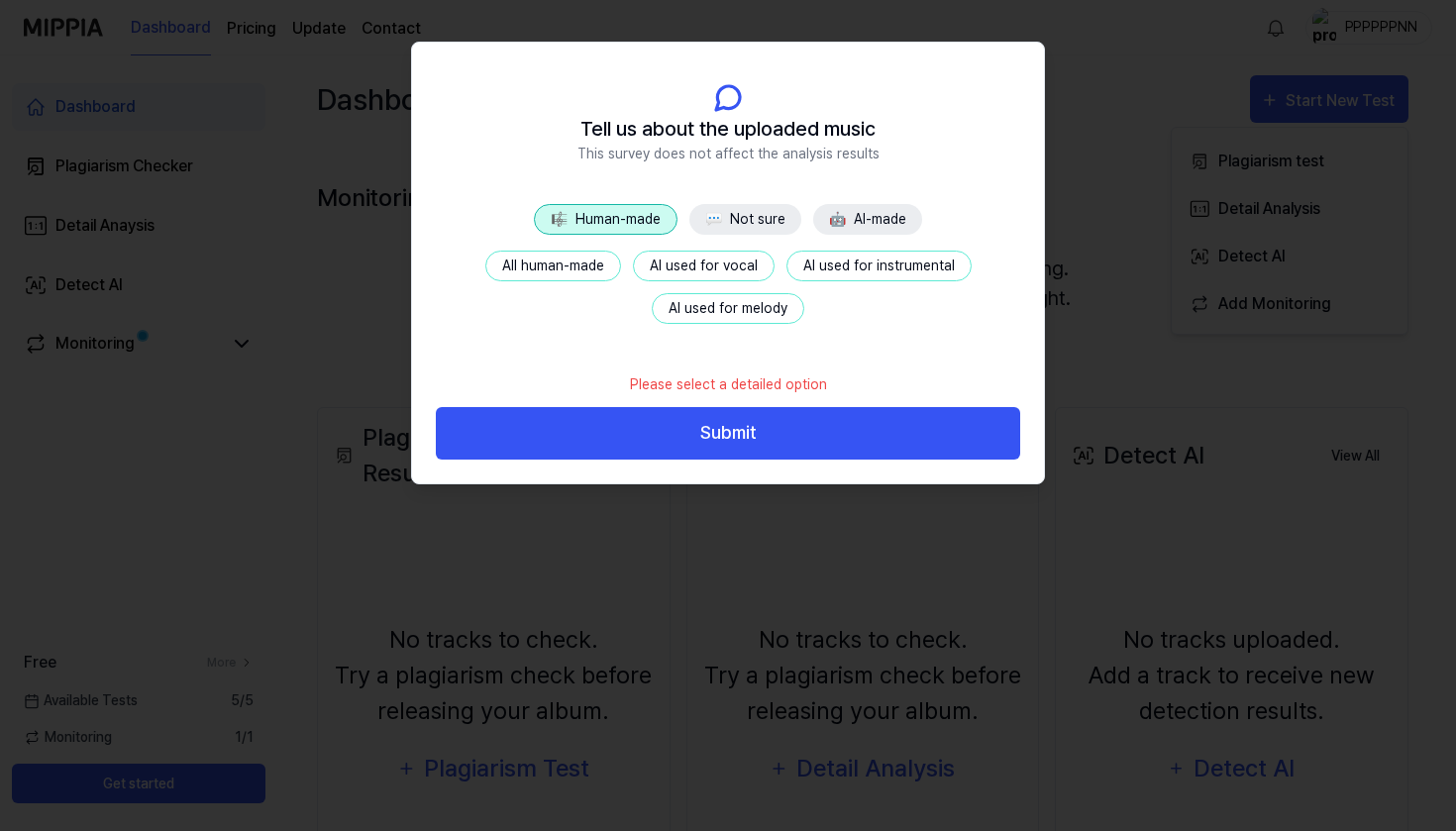 click on "AI used for vocal" at bounding box center [703, 265] 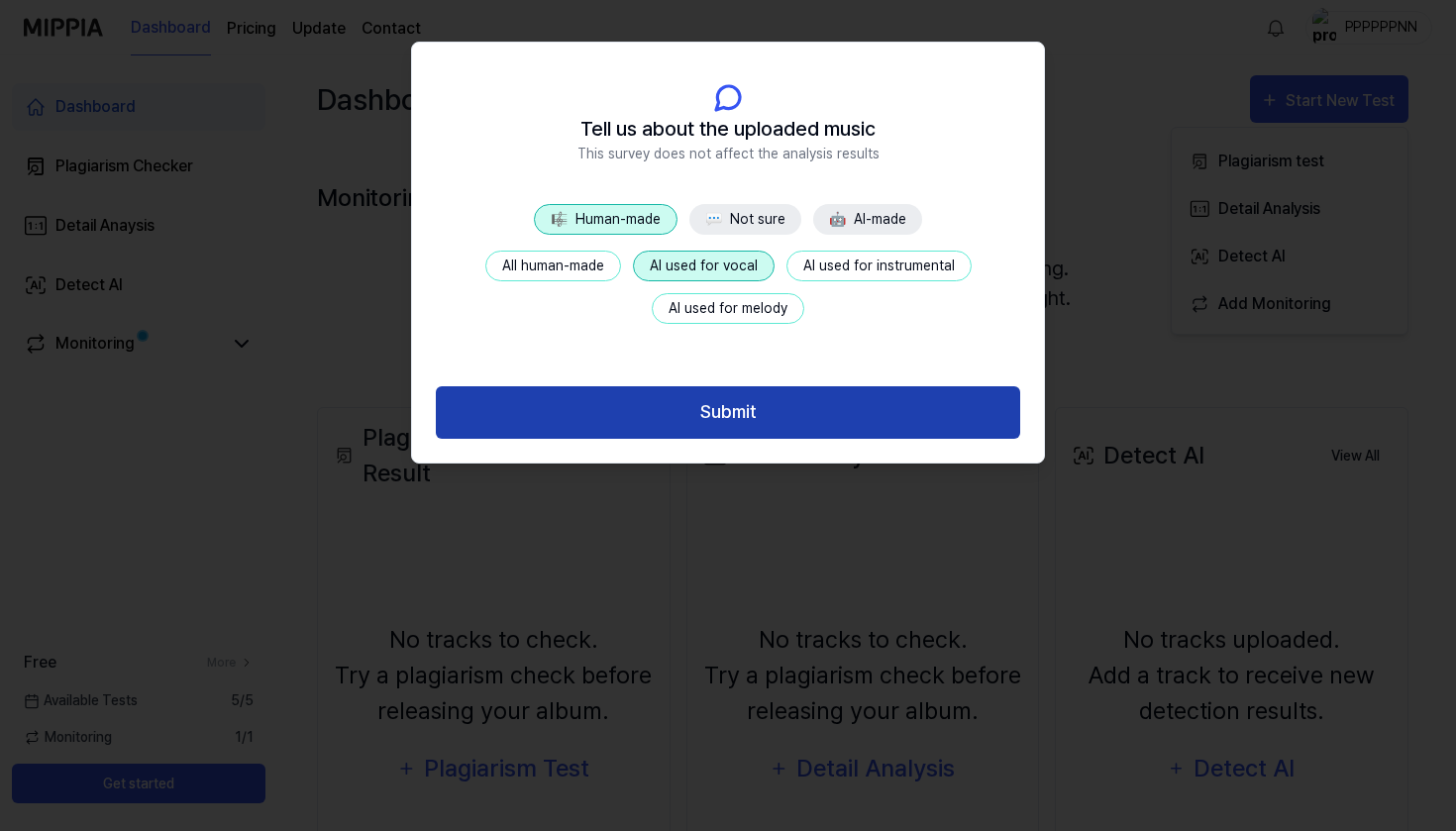 click on "Submit" at bounding box center [728, 412] 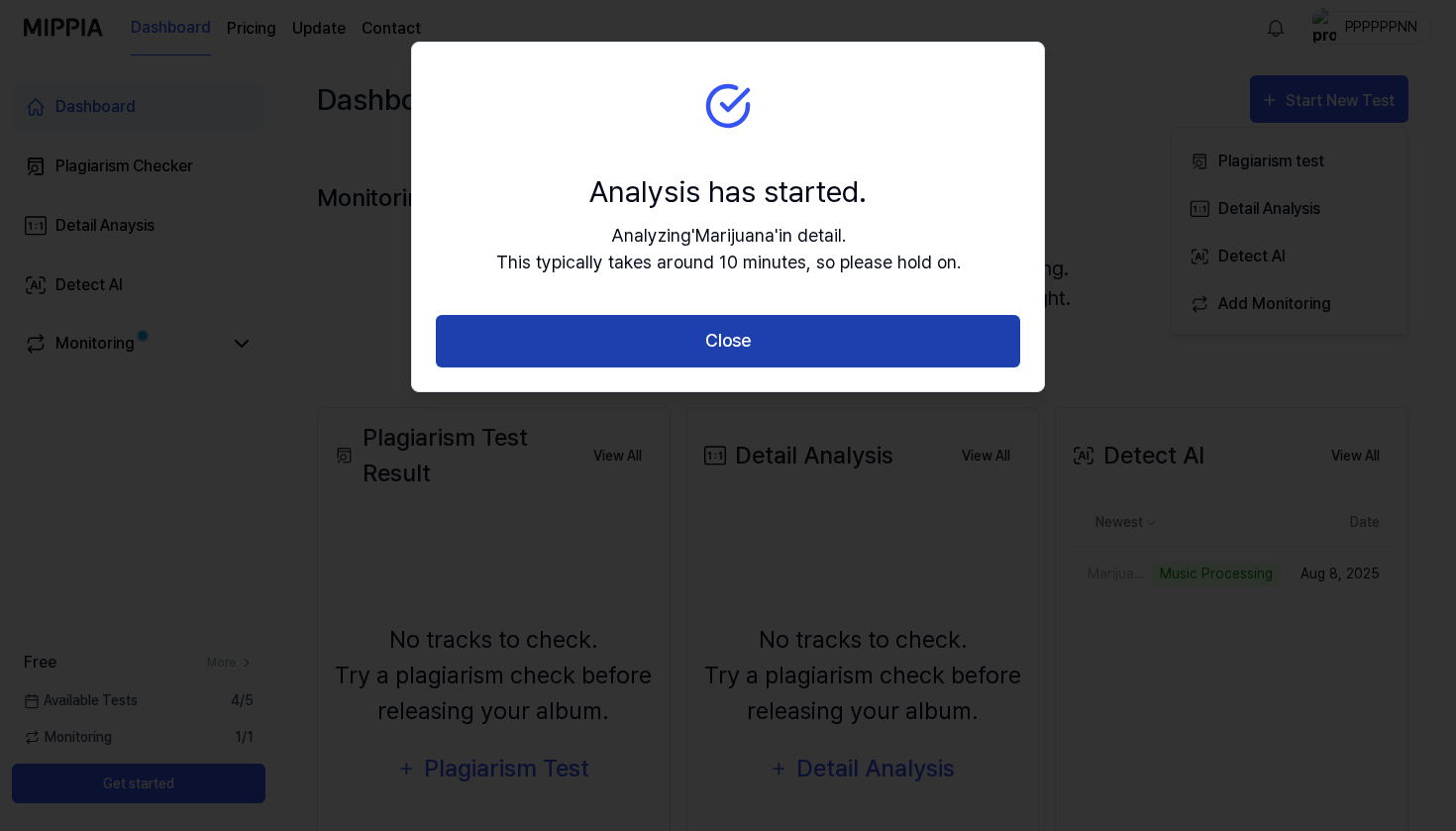 click on "Close" at bounding box center (728, 341) 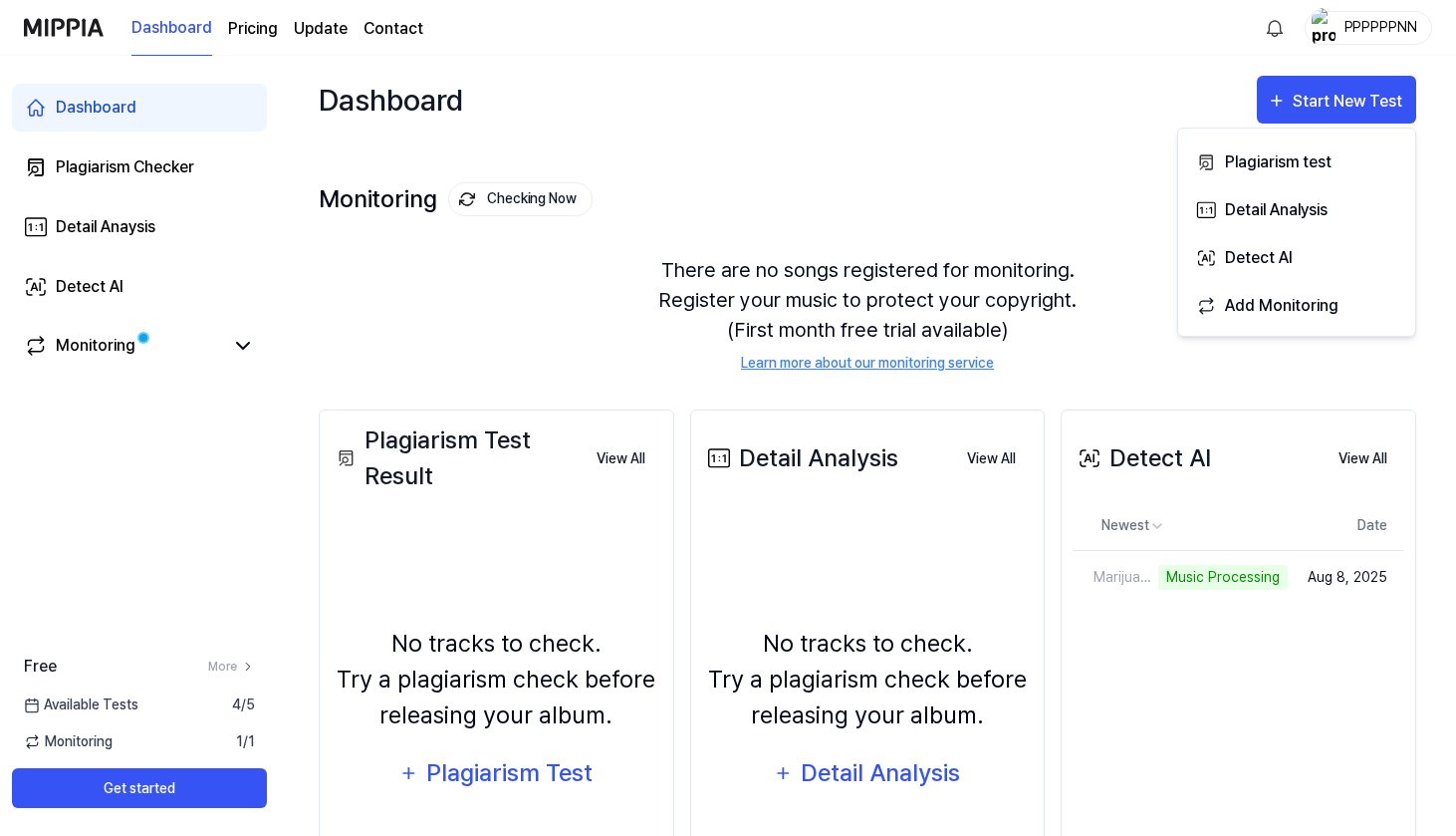 click on "Monitoring Checking Now View All Monitoring There are no songs registered for monitoring.
Register your music to protect your copyright.
(First month free trial available) Learn more about our monitoring service" at bounding box center [867, 256] 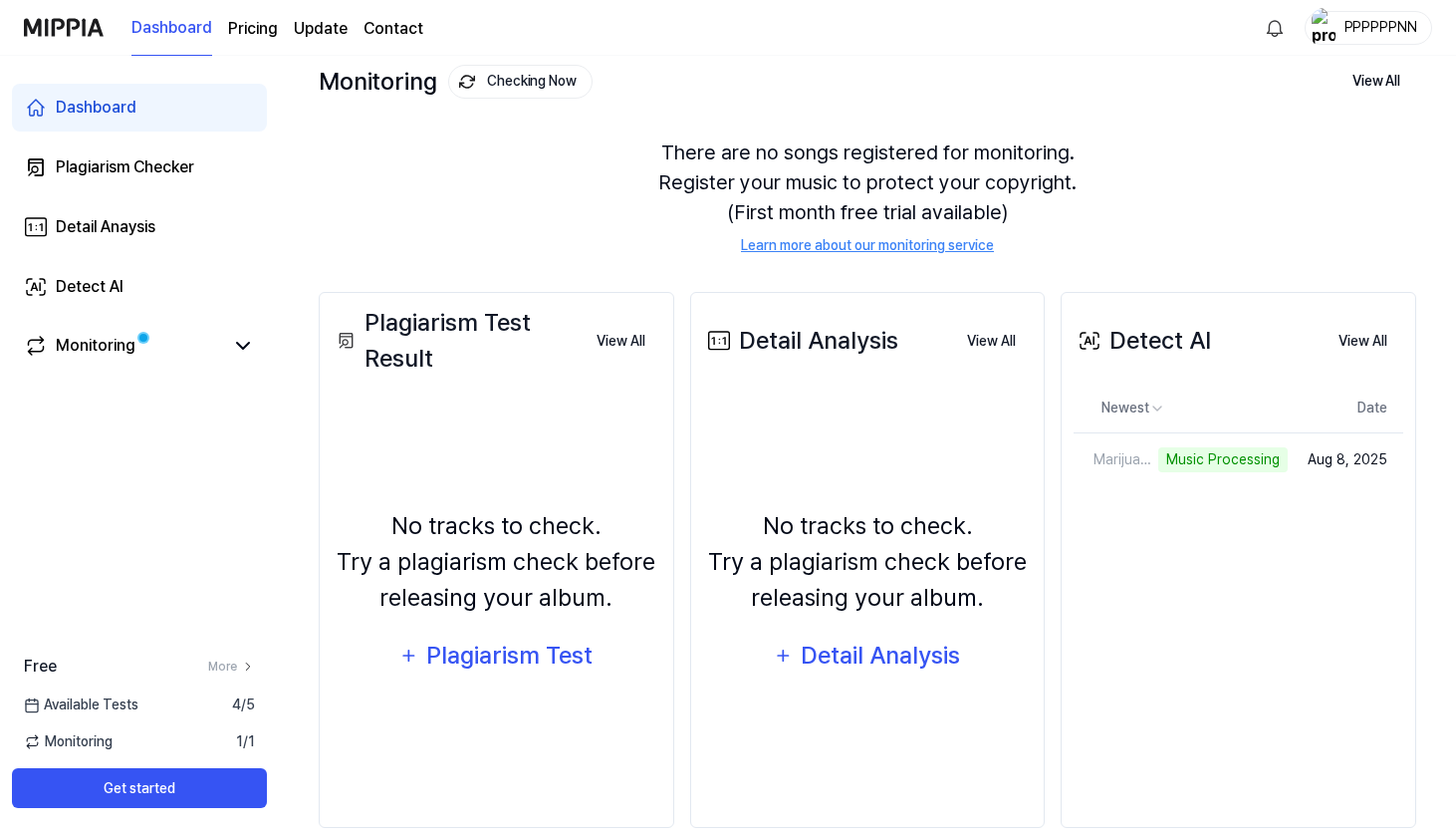 scroll, scrollTop: 120, scrollLeft: 0, axis: vertical 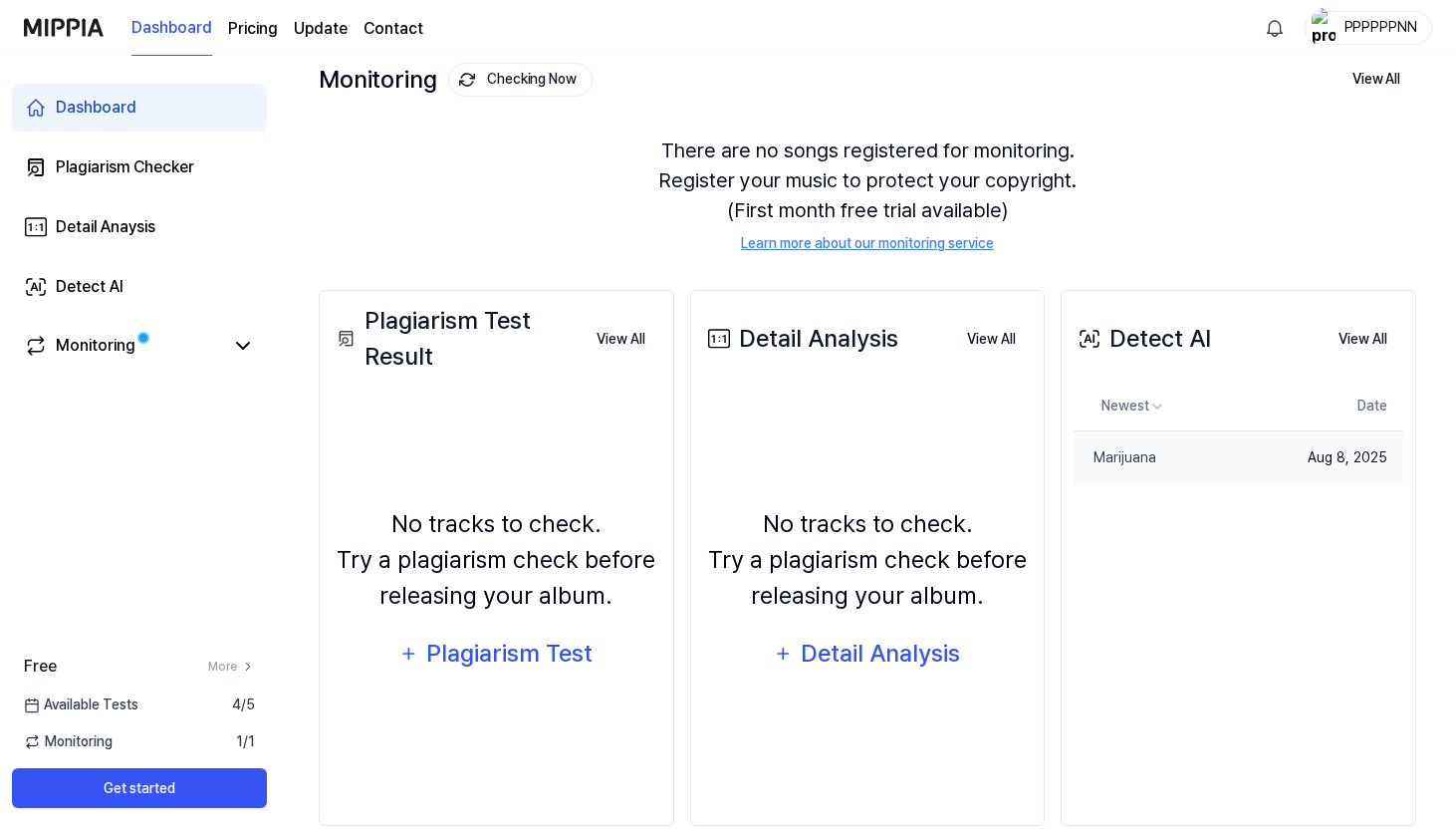 click on "Aug 8, 2025" at bounding box center (1345, 457) 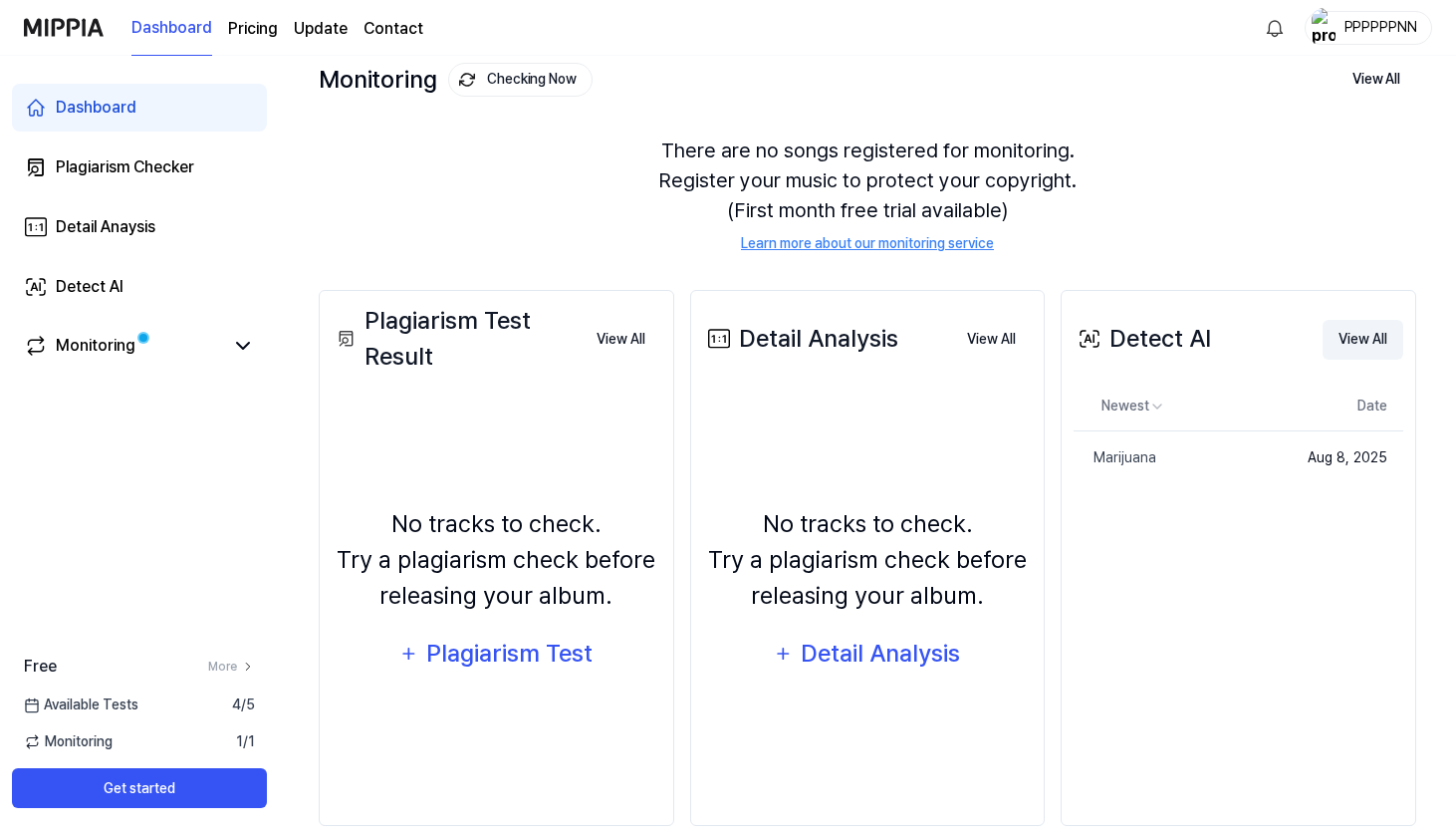 click on "View All" at bounding box center [1362, 340] 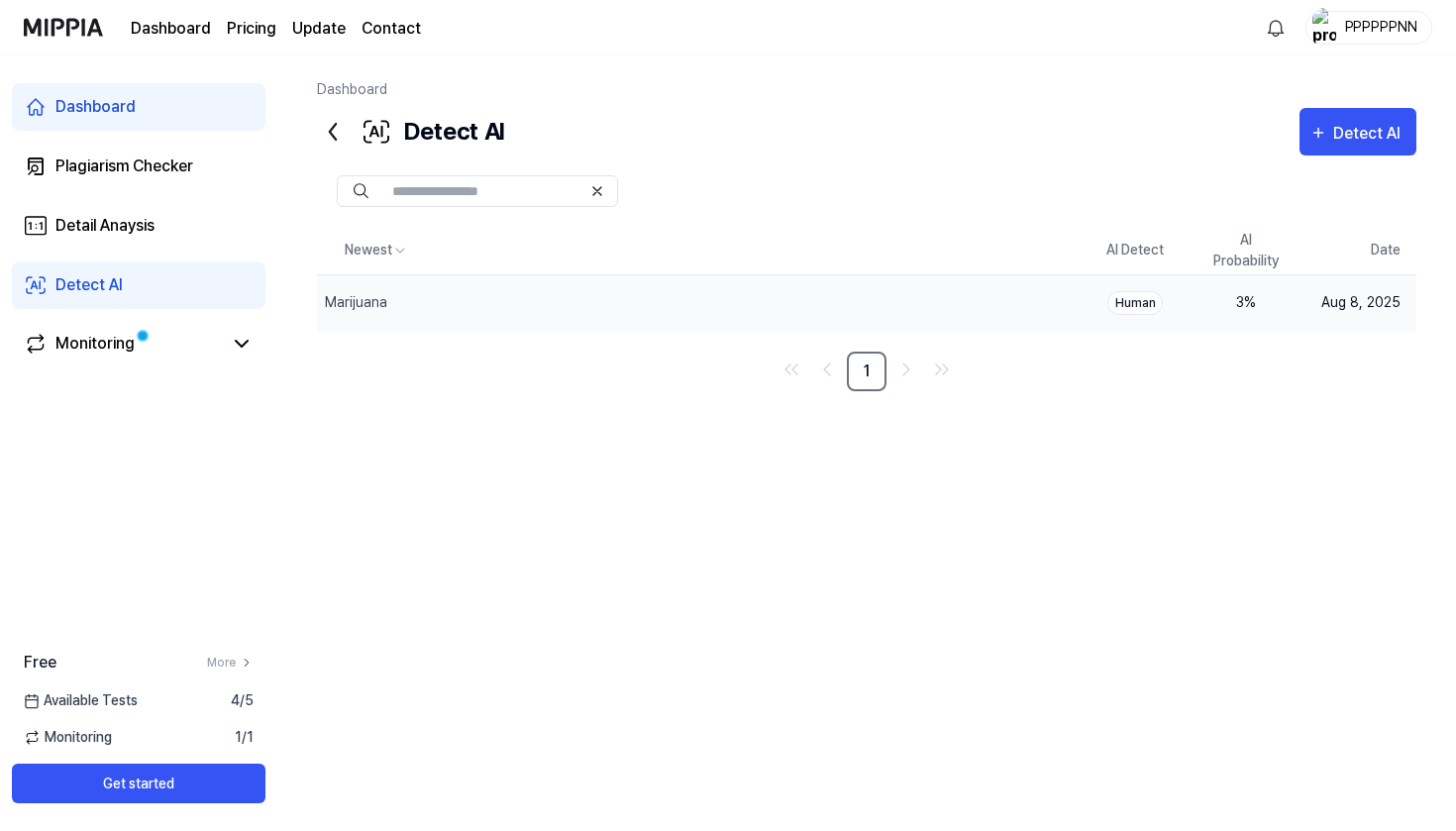 click on "Human" at bounding box center (1135, 303) 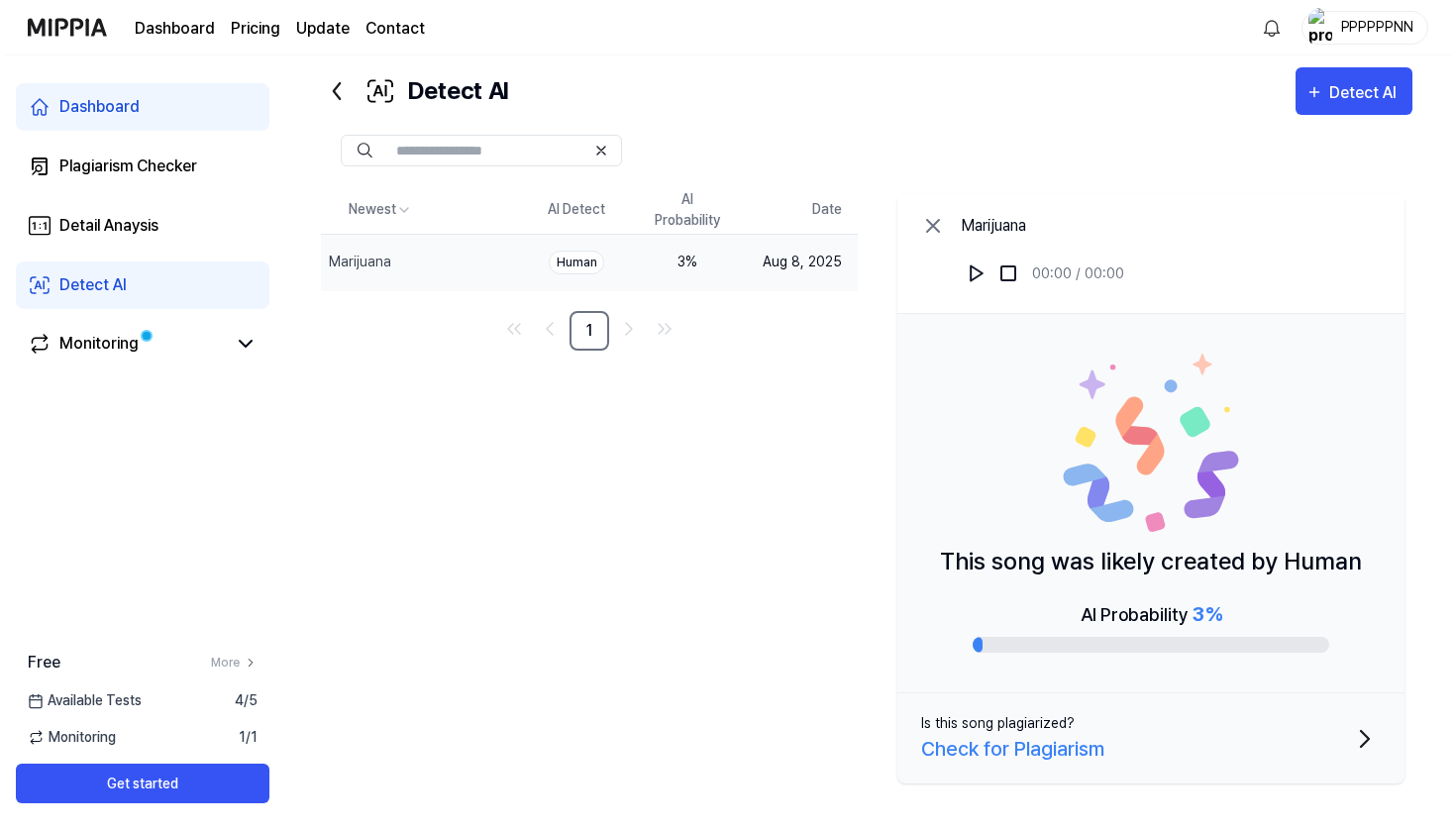 scroll, scrollTop: 41, scrollLeft: 0, axis: vertical 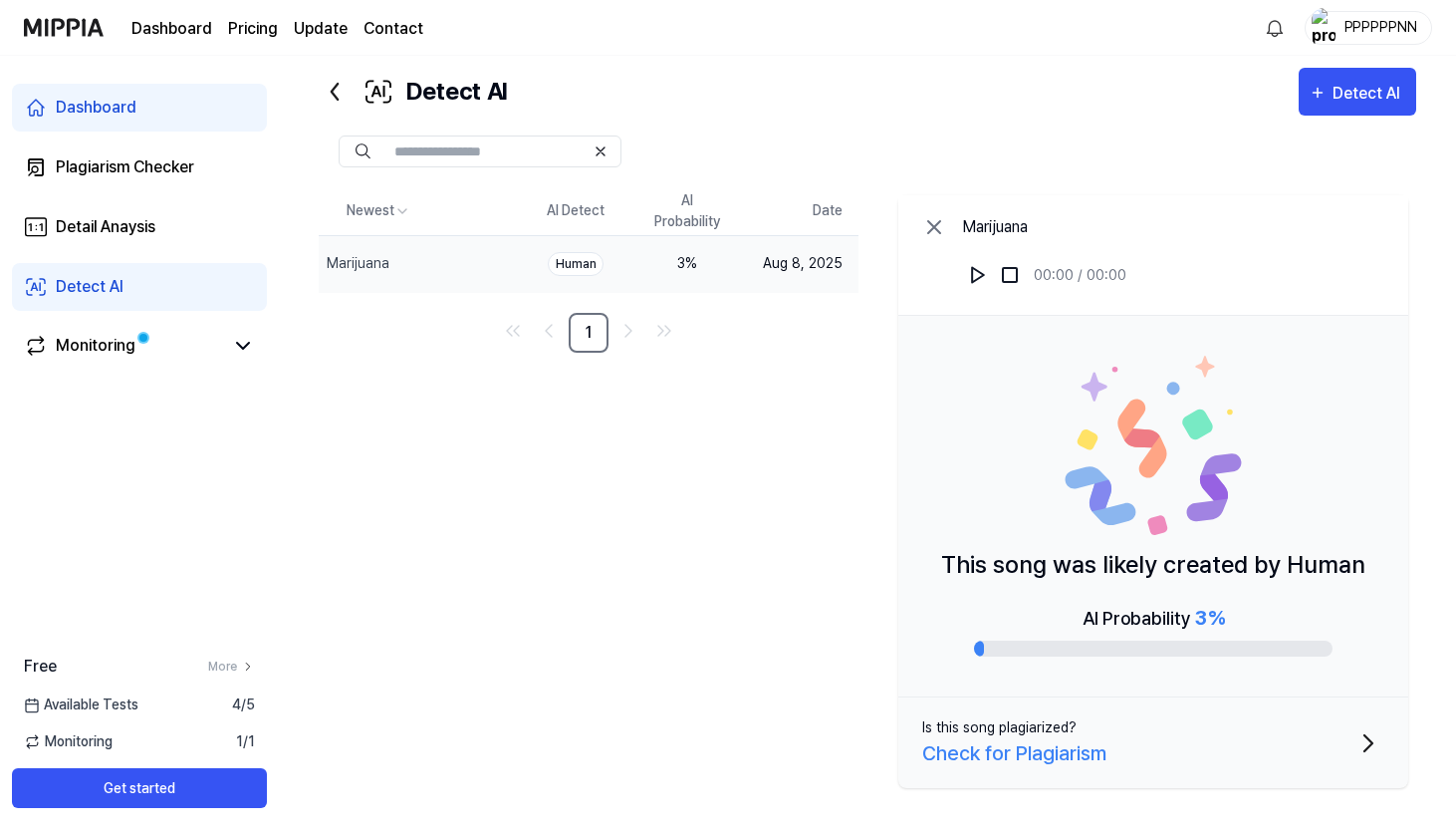click on "Check for Plagiarism" at bounding box center (1014, 753) 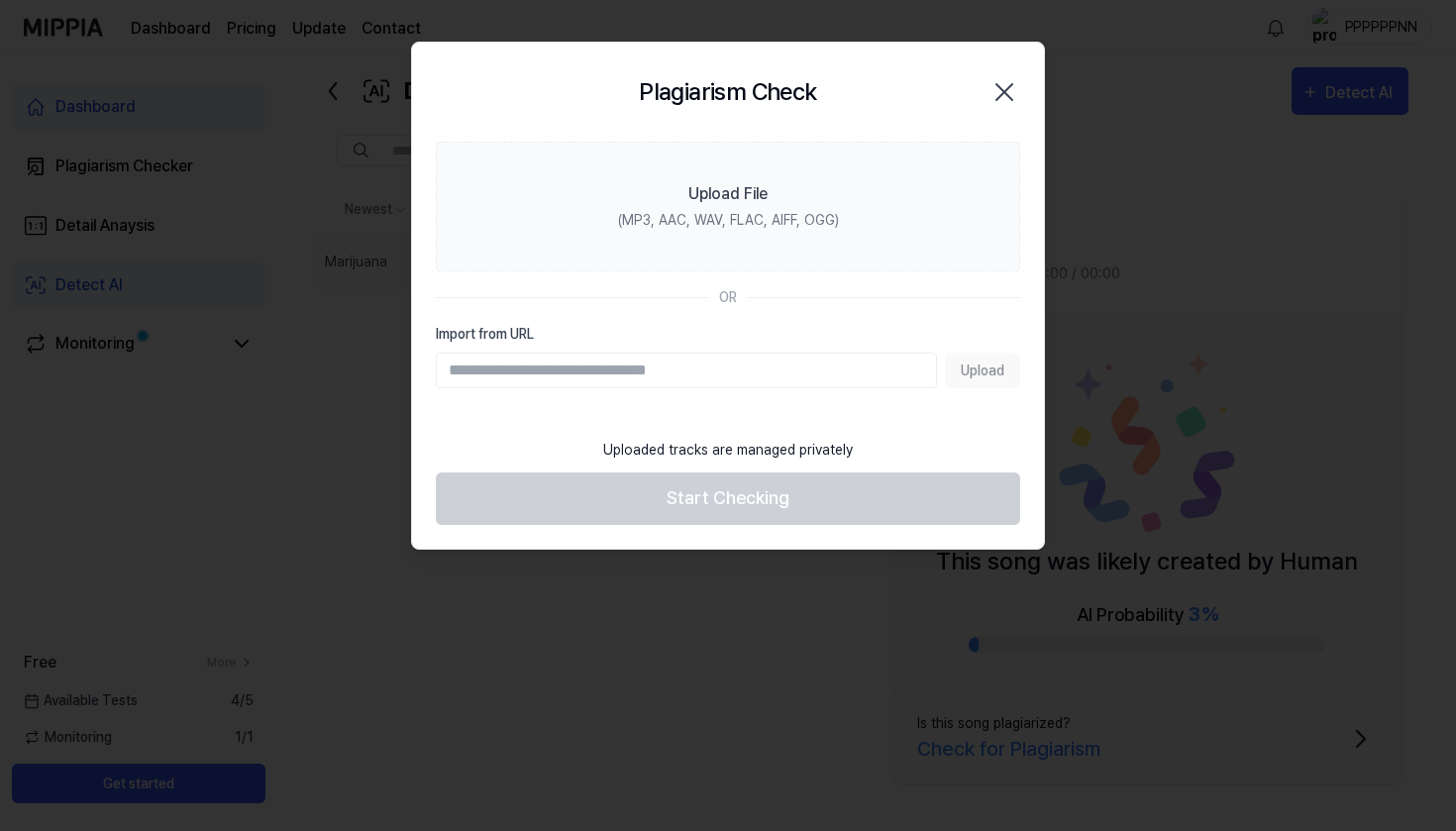 click on "Plagiarism Check Close" at bounding box center (728, 92) 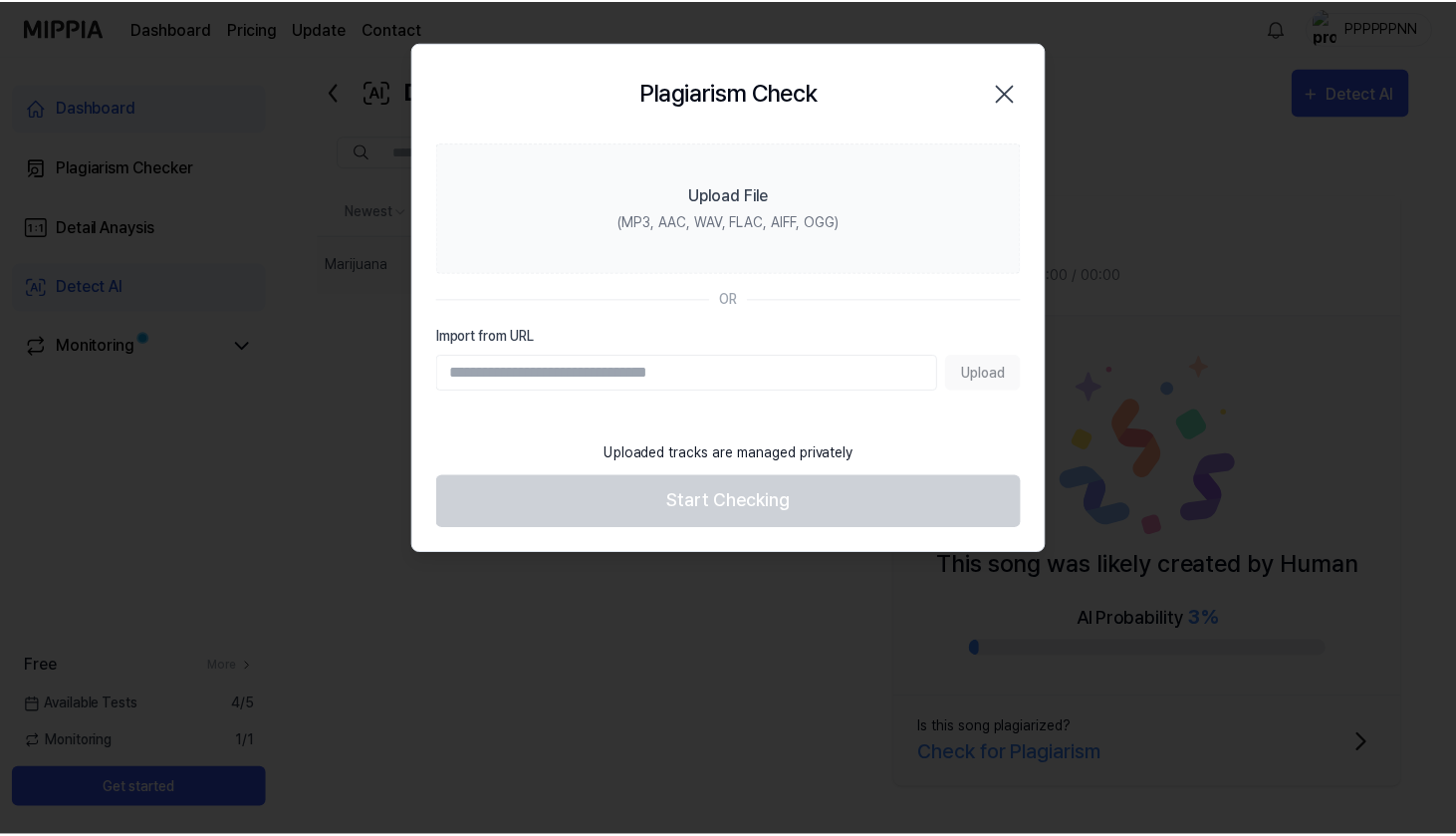 scroll, scrollTop: 0, scrollLeft: 0, axis: both 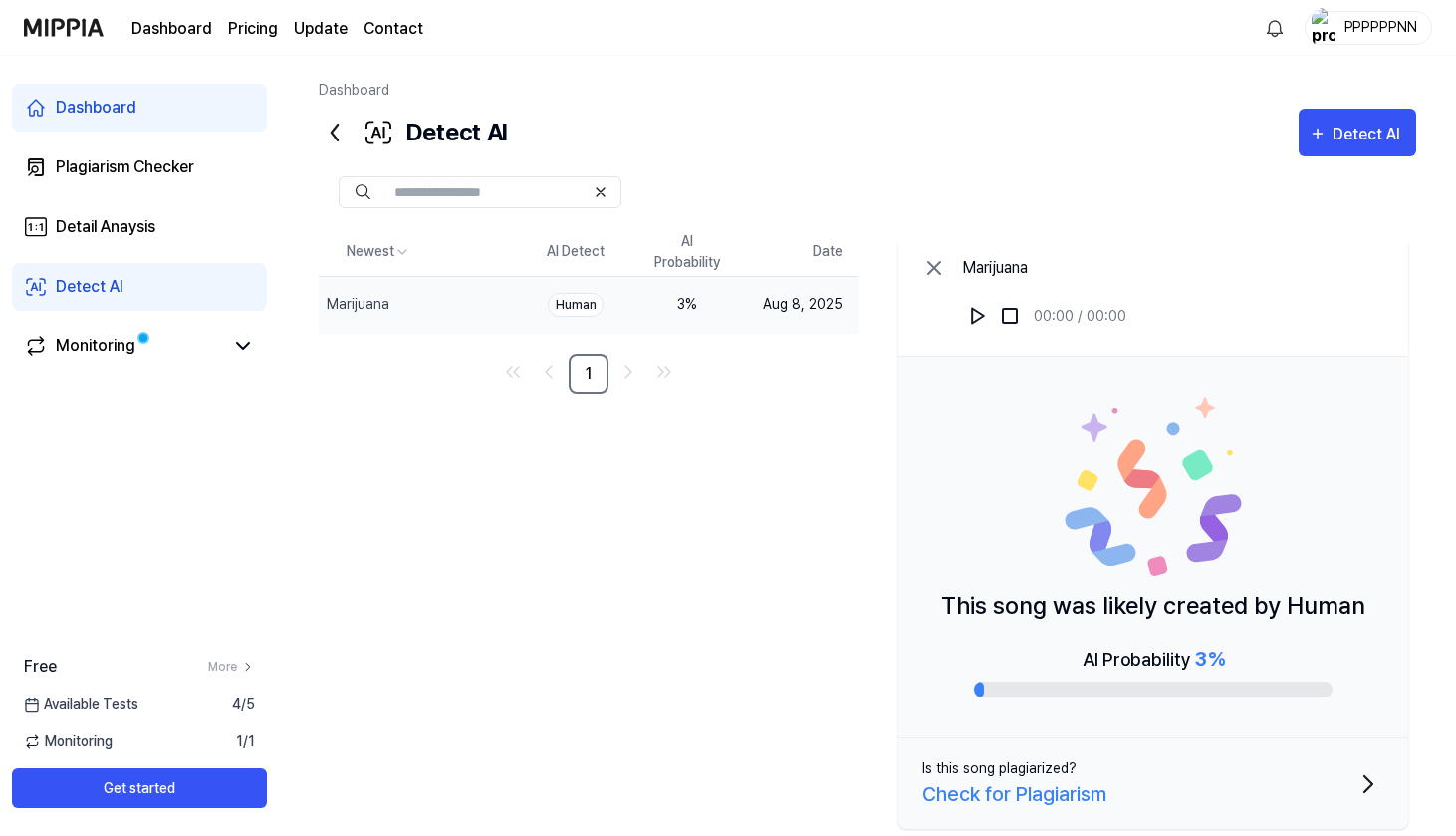 click on "AI Probability 3 %" at bounding box center (1153, 659) 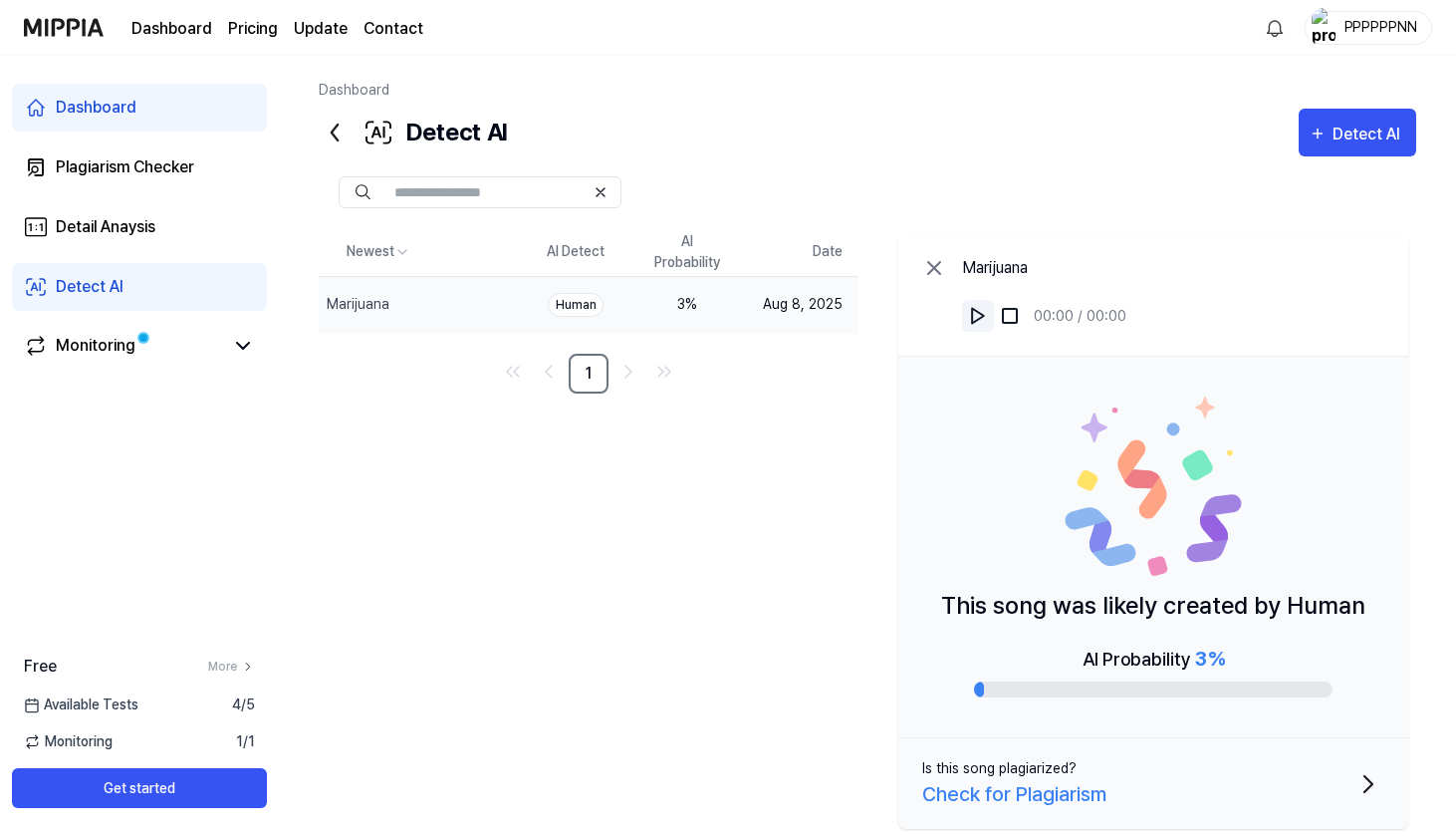 click at bounding box center (978, 316) 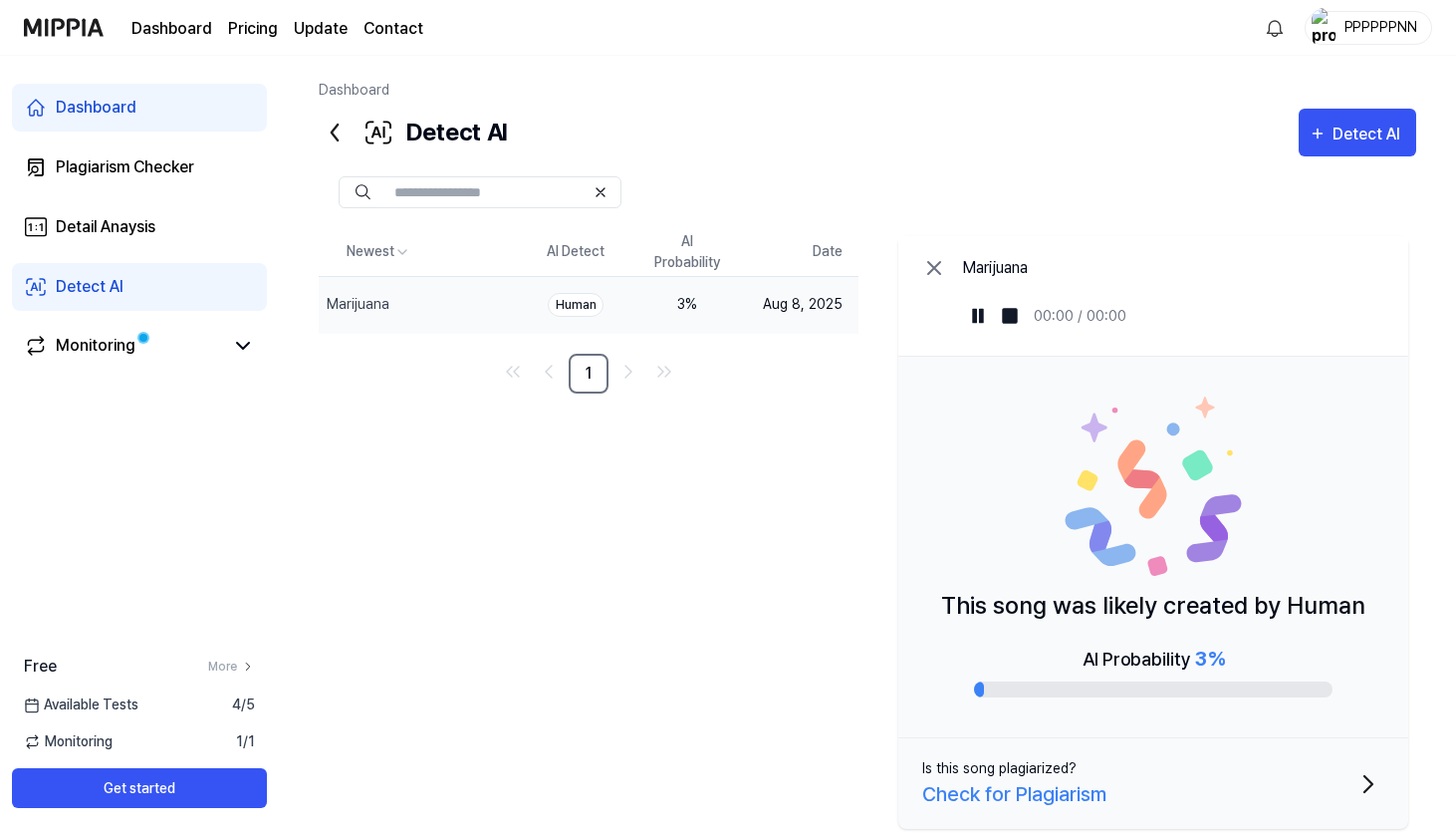 click 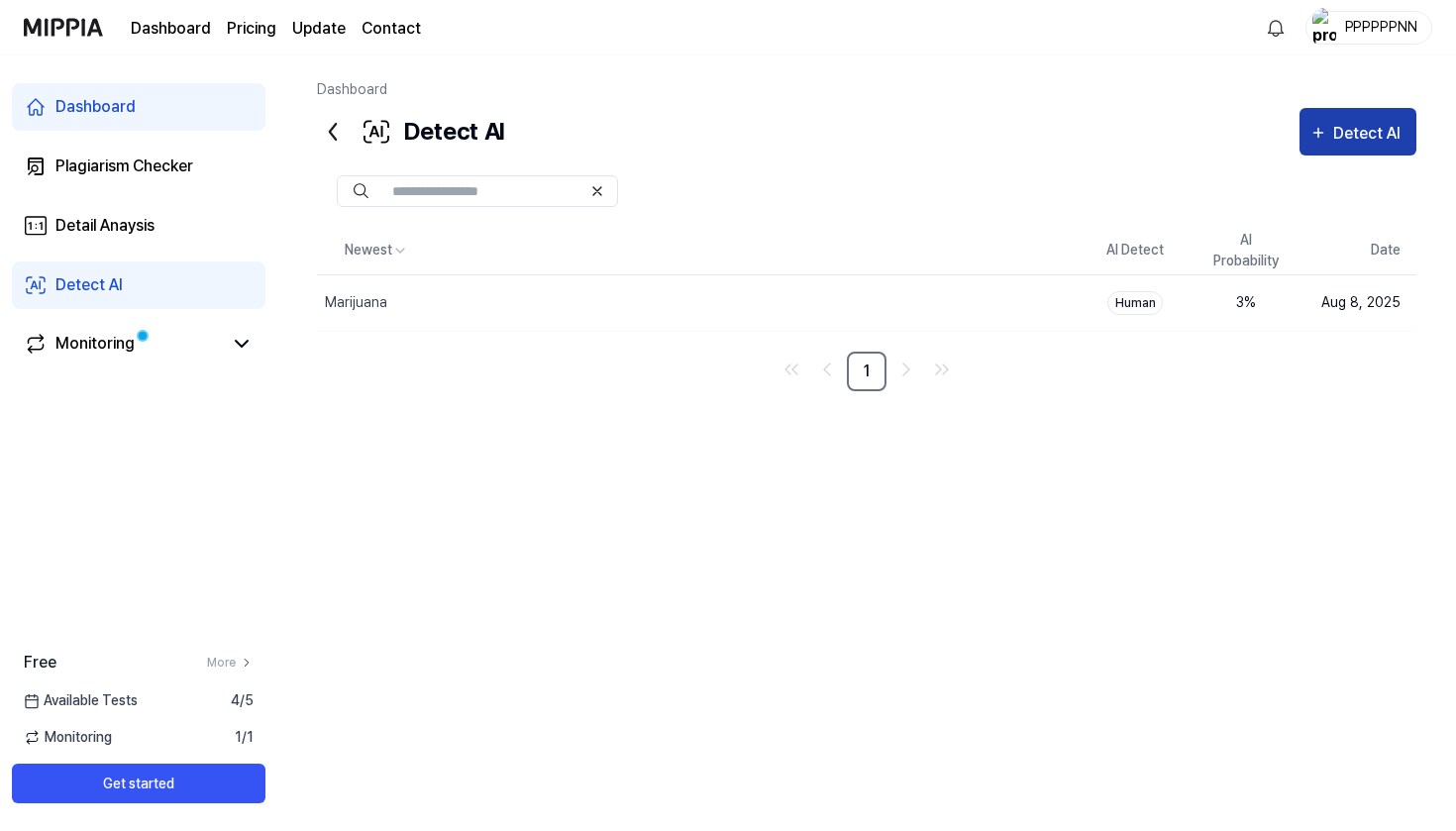 click 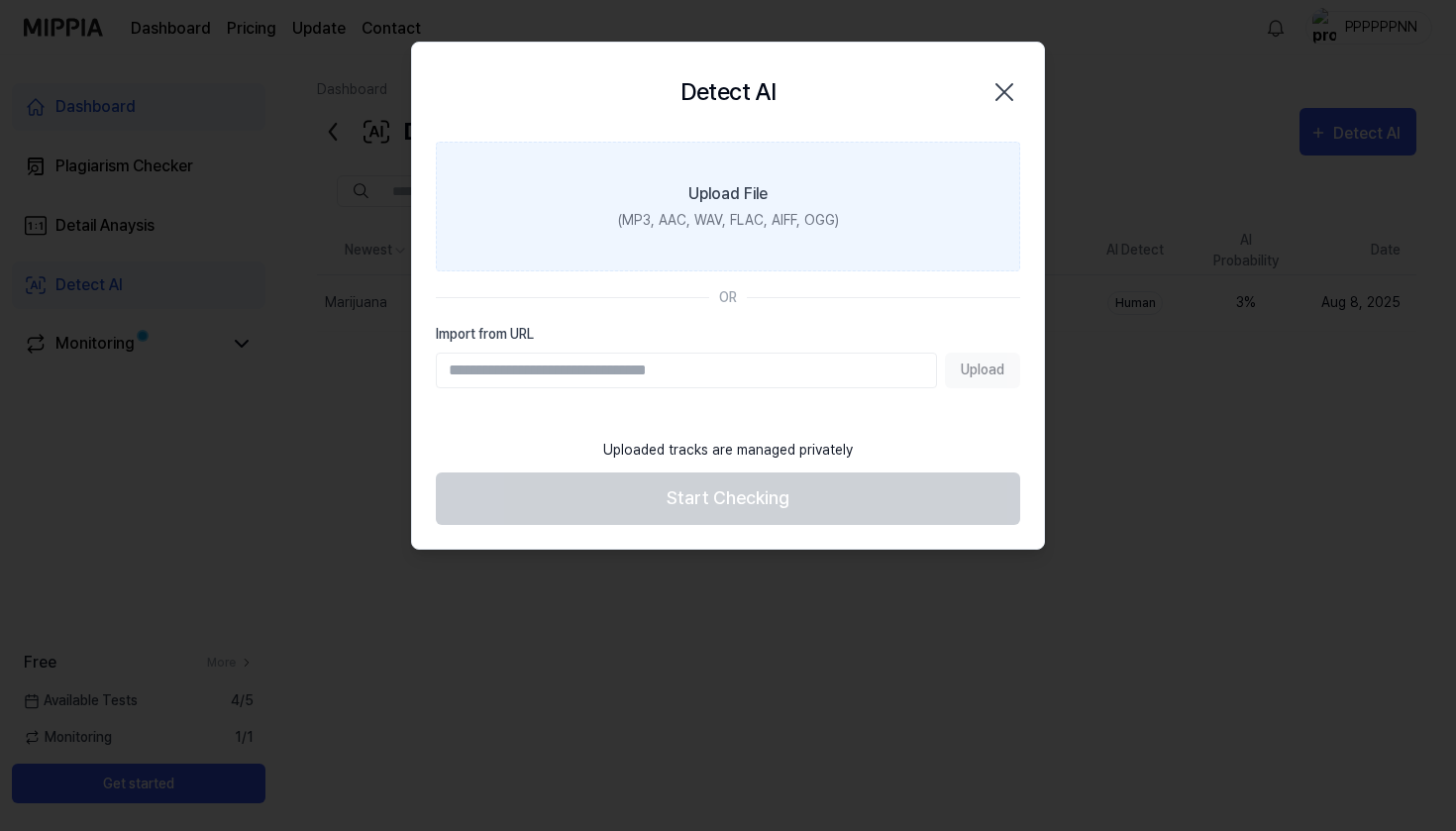 click on "Upload File (MP3, AAC, WAV, FLAC, AIFF, OGG)" at bounding box center [728, 206] 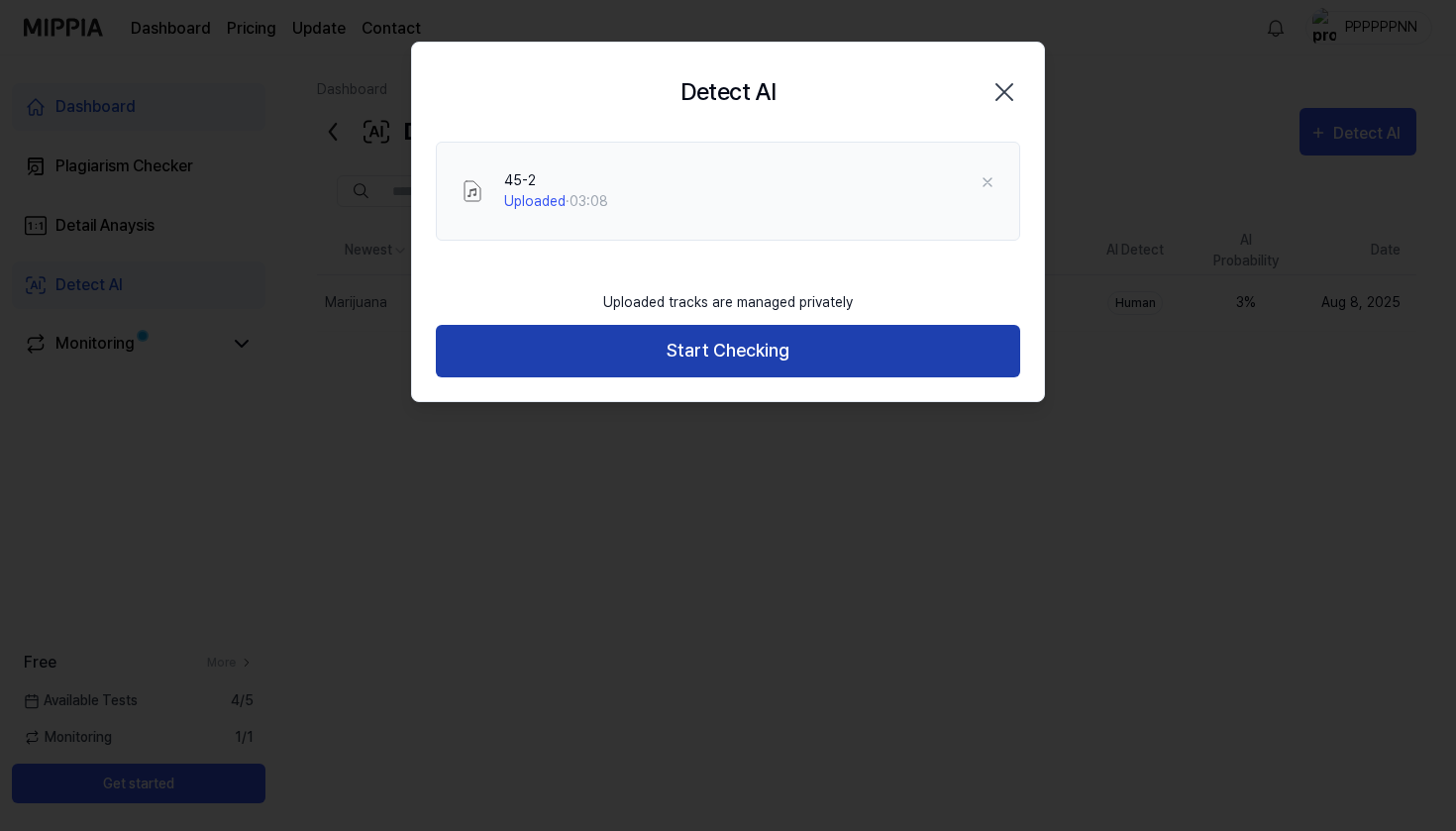 click on "Start Checking" at bounding box center [728, 351] 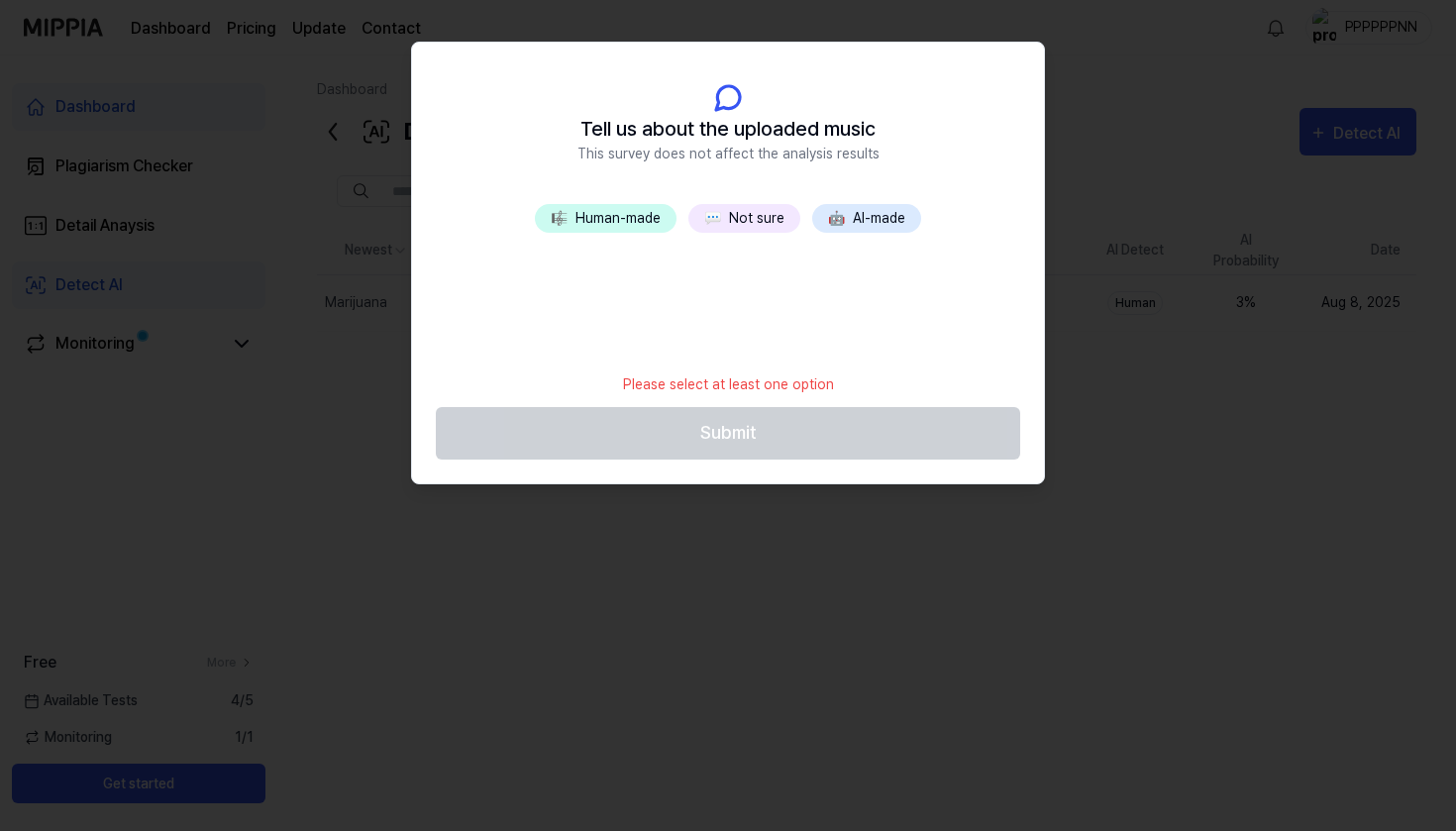 click on "💬 Not sure" at bounding box center (744, 218) 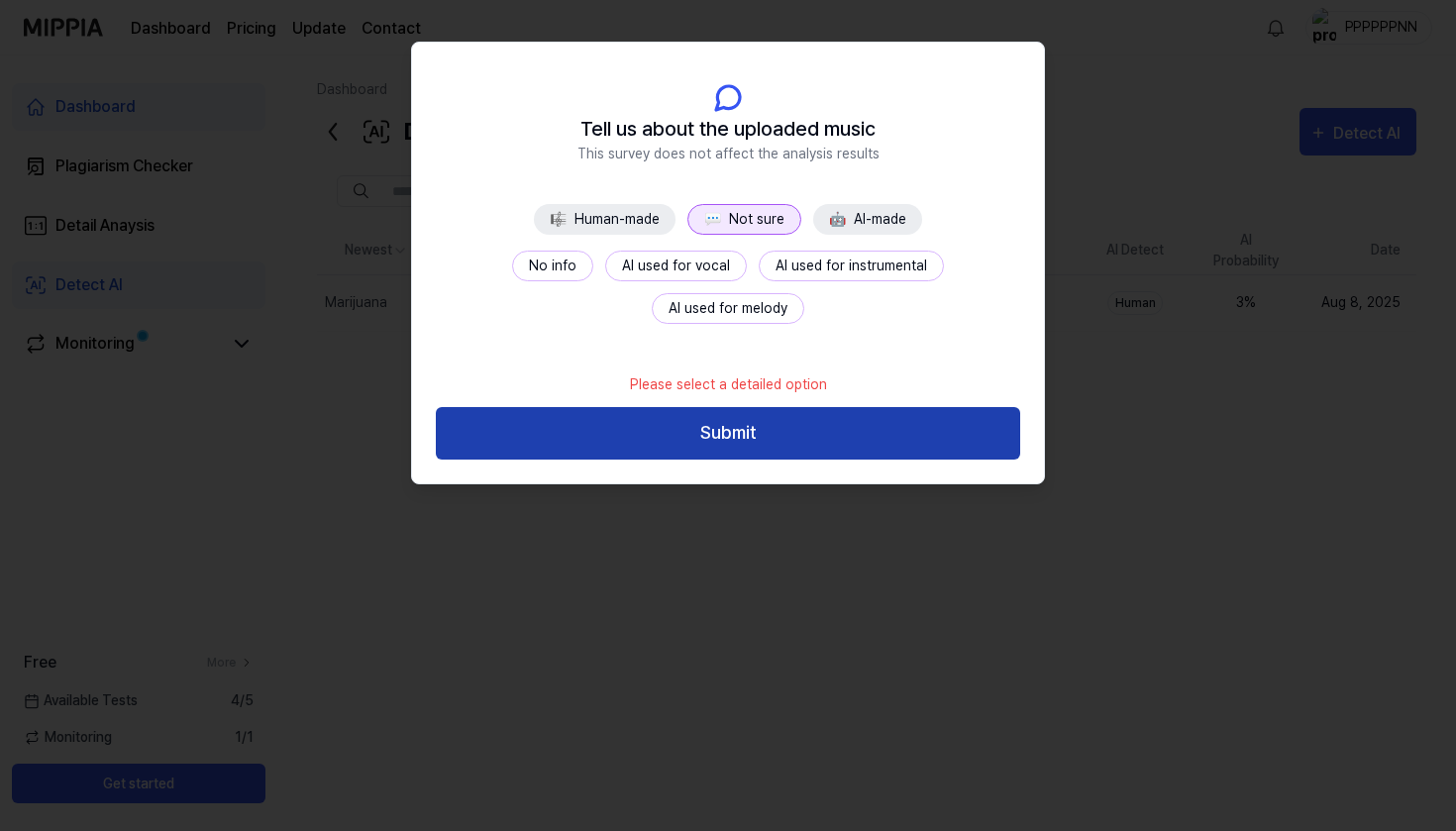 click on "Submit" at bounding box center (728, 433) 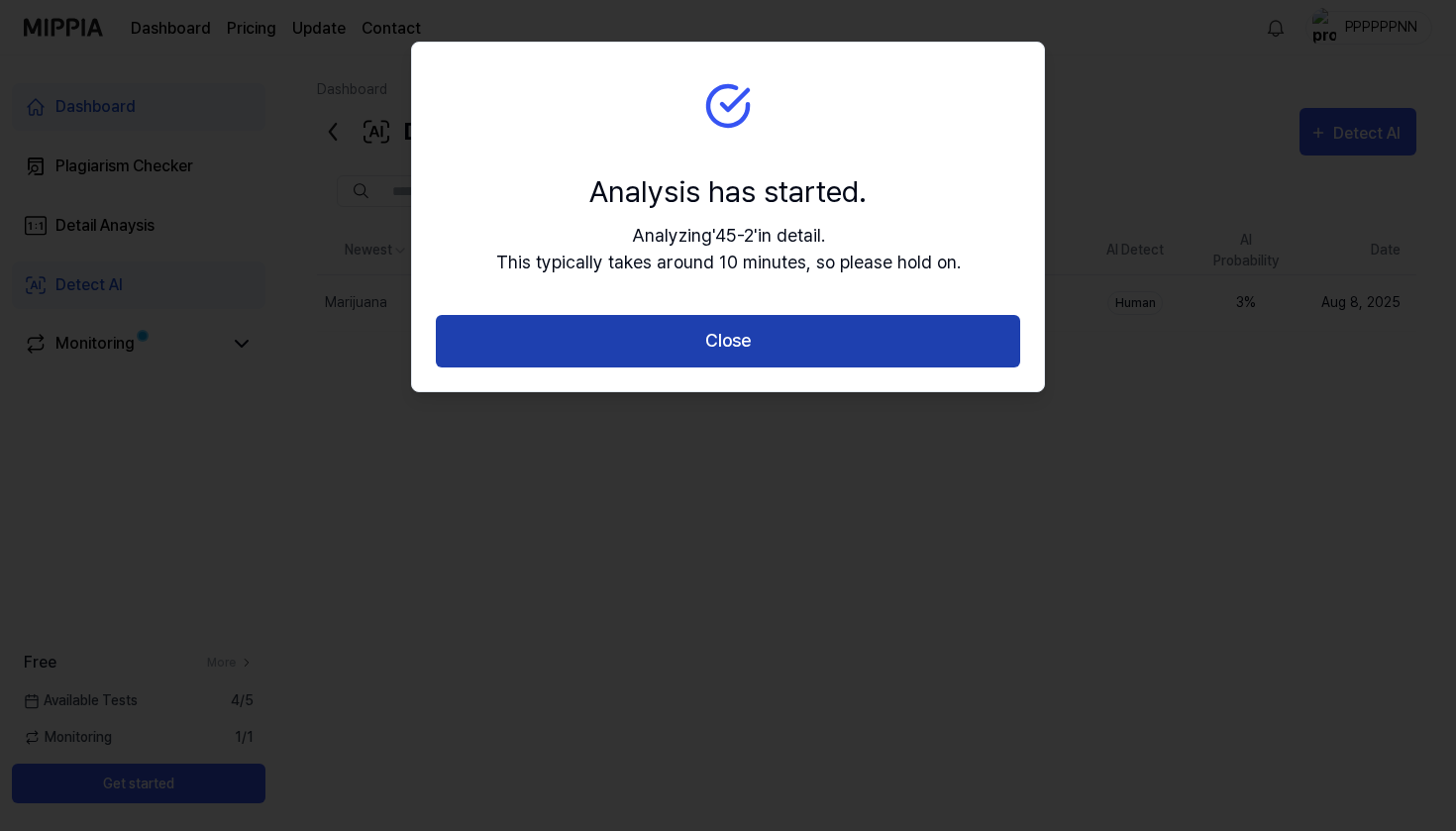 click on "Close" at bounding box center [728, 341] 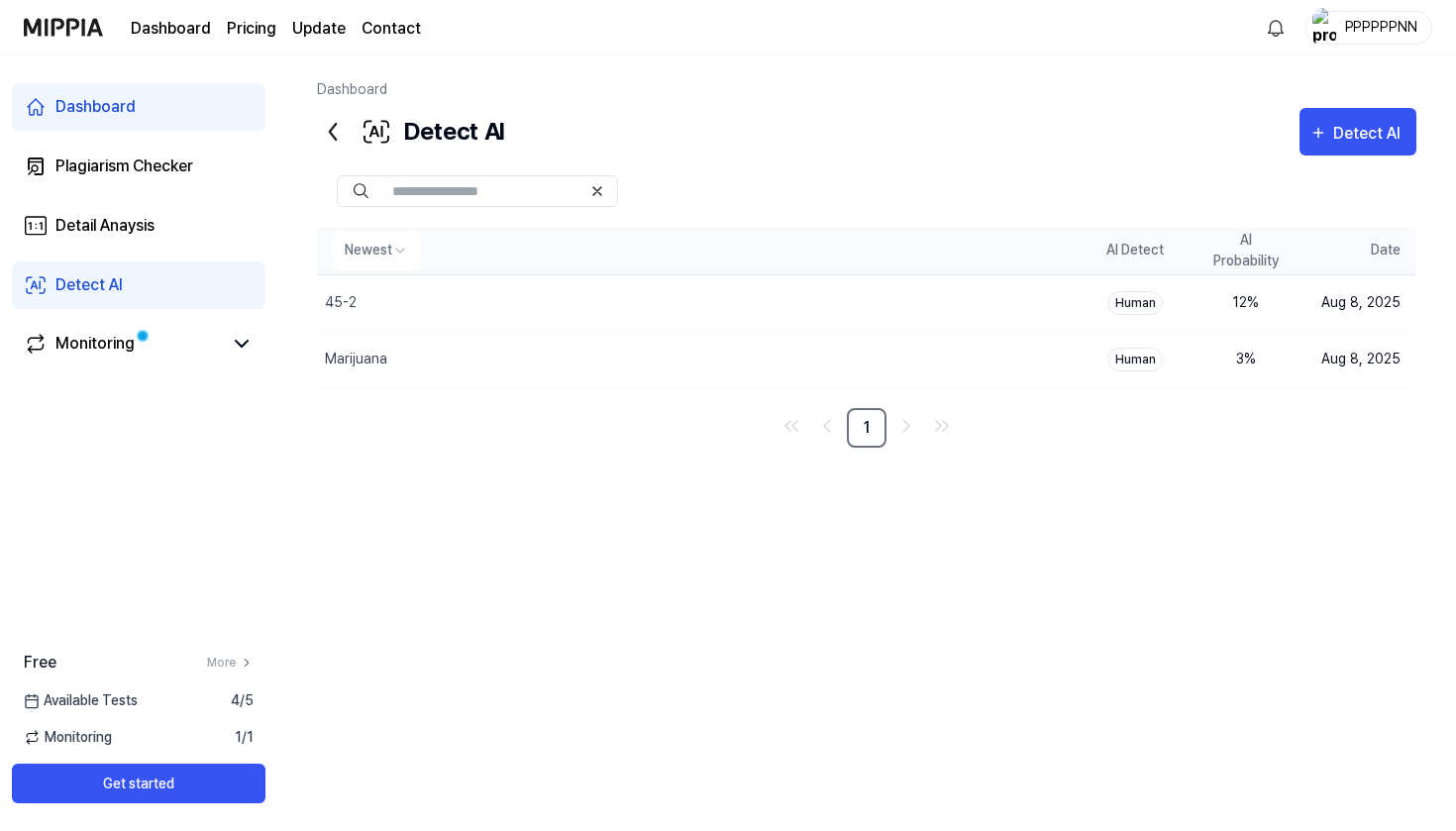 click on "Dashboard Pricing Update Contact PPPPPPNN Dashboard Plagiarism Checker Detail Anaysis Detect AI Monitoring Free More Available Tests 4 / 5 Monitoring 1 / 1 Get started Dashboard Detect AI Detect AI Plagiarism Checker Detail Analysis Detect AI Newest AI Detect AI Probability Date 45-2 Delete Human 12 % [DATE] Marijuana Delete Human 3 % [DATE] 1" at bounding box center [728, 415] 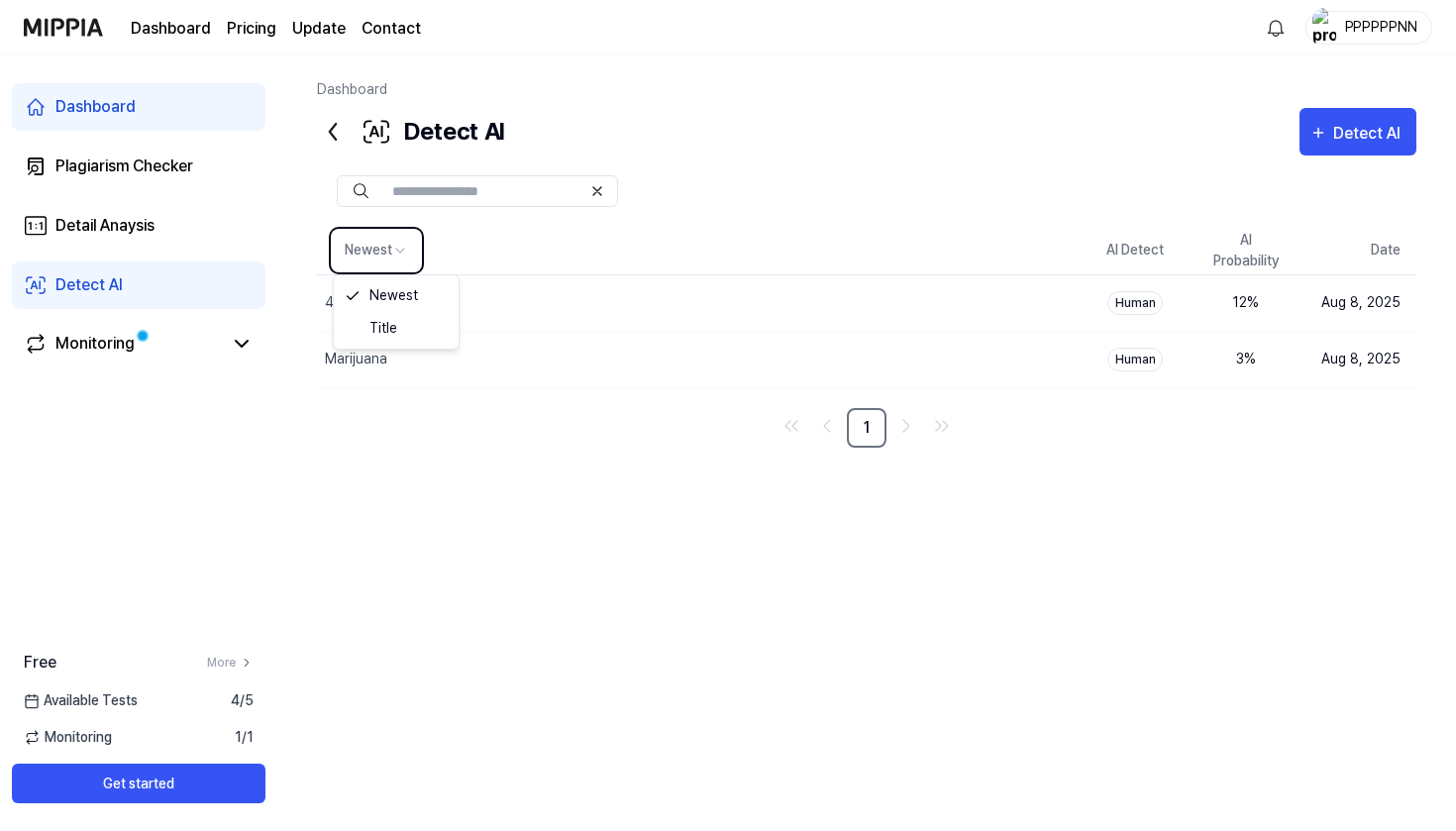 click on "Dashboard Pricing Update Contact PPPPPPNN Dashboard Plagiarism Checker Detail Anaysis Detect AI Monitoring Free More Available Tests 4 / 5 Monitoring 1 / 1 Get started Dashboard Detect AI Detect AI Plagiarism Checker Detail Analysis Detect AI Newest AI Detect AI Probability Date 45-2 Delete Human 12 % [DATE] Marijuana Delete Human 3 % [DATE] 1 Newest Title" at bounding box center [728, 415] 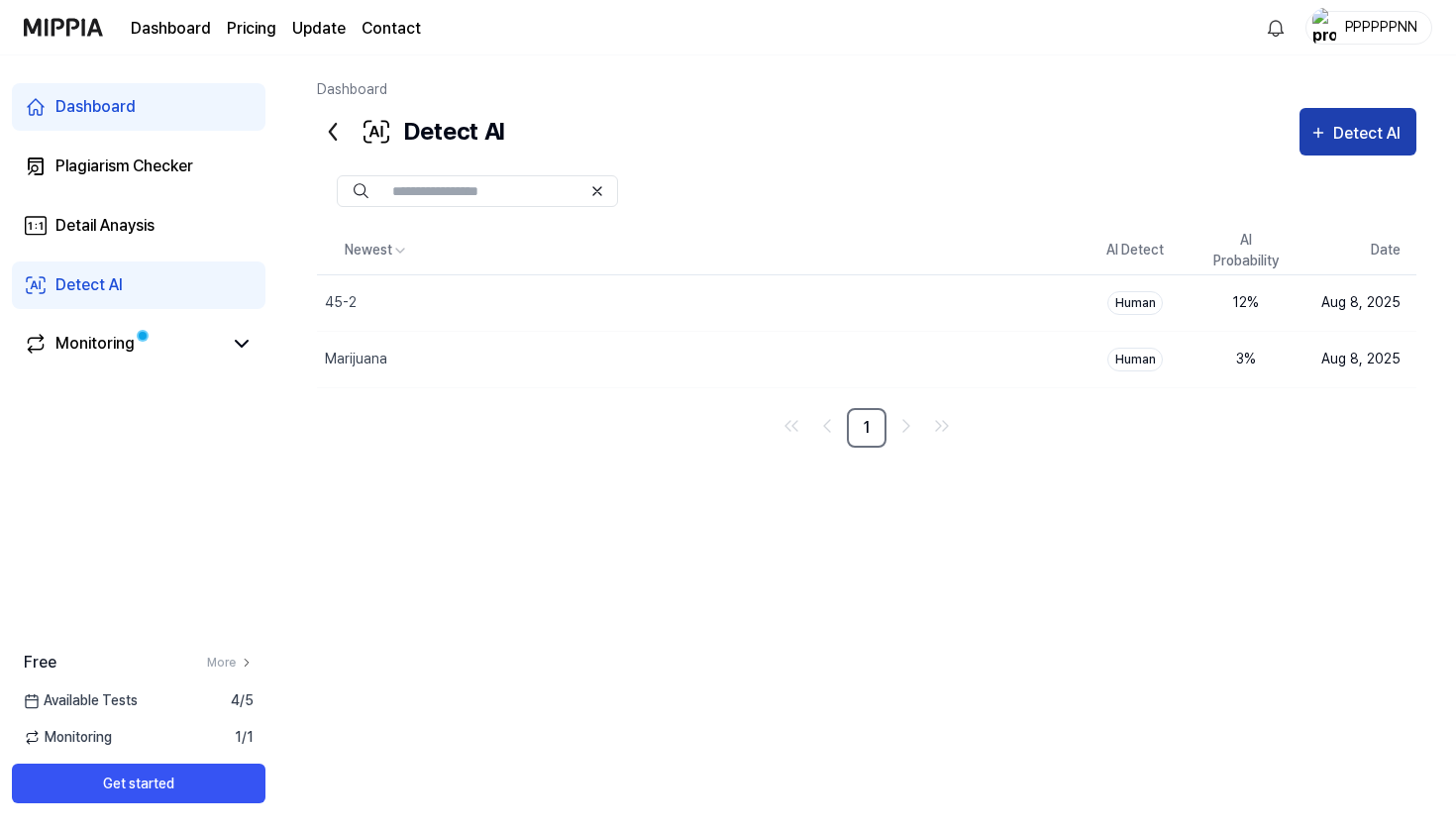 click on "Detect AI" at bounding box center (1370, 134) 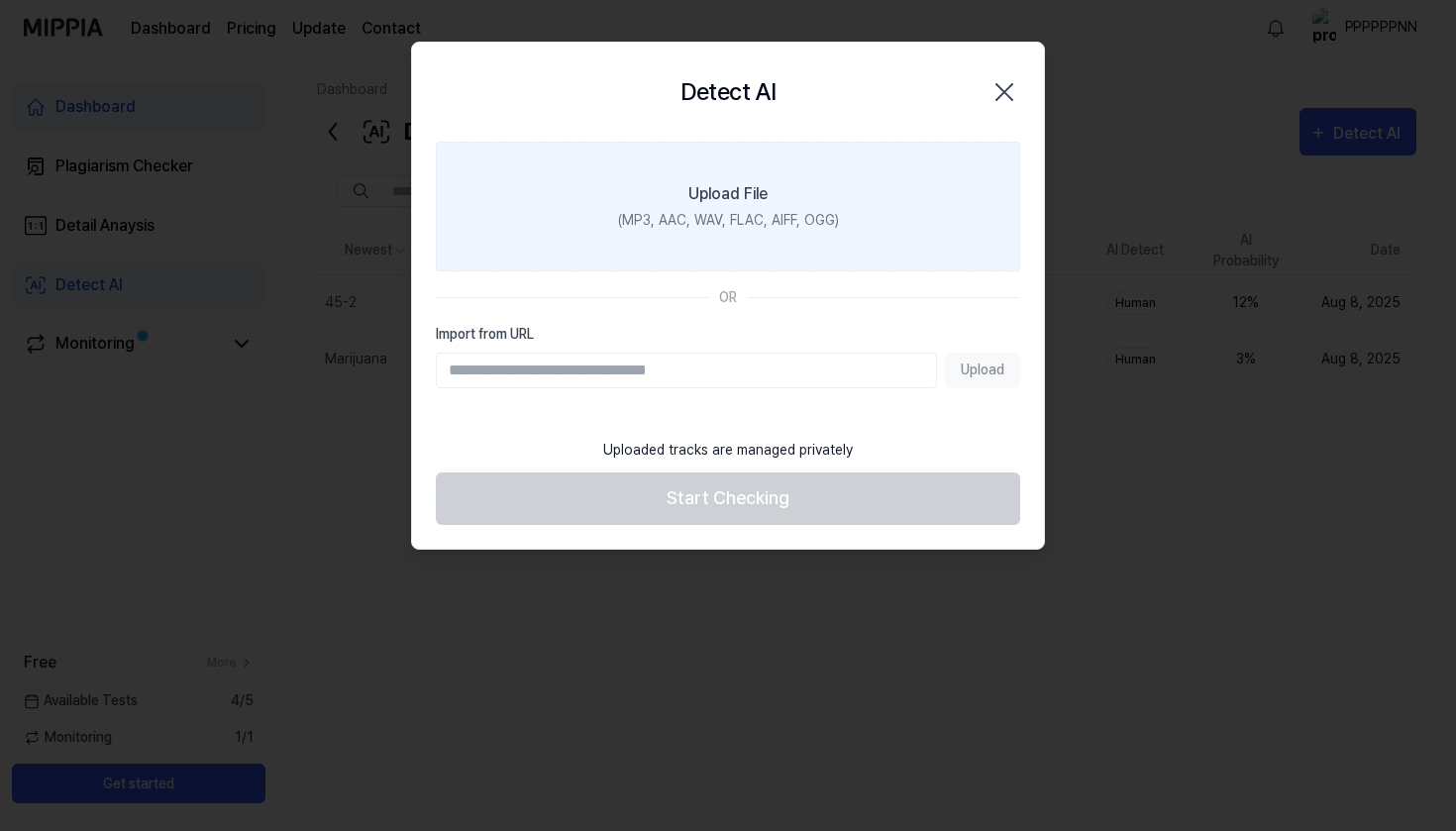 click on "(MP3, AAC, WAV, FLAC, AIFF, OGG)" at bounding box center [728, 220] 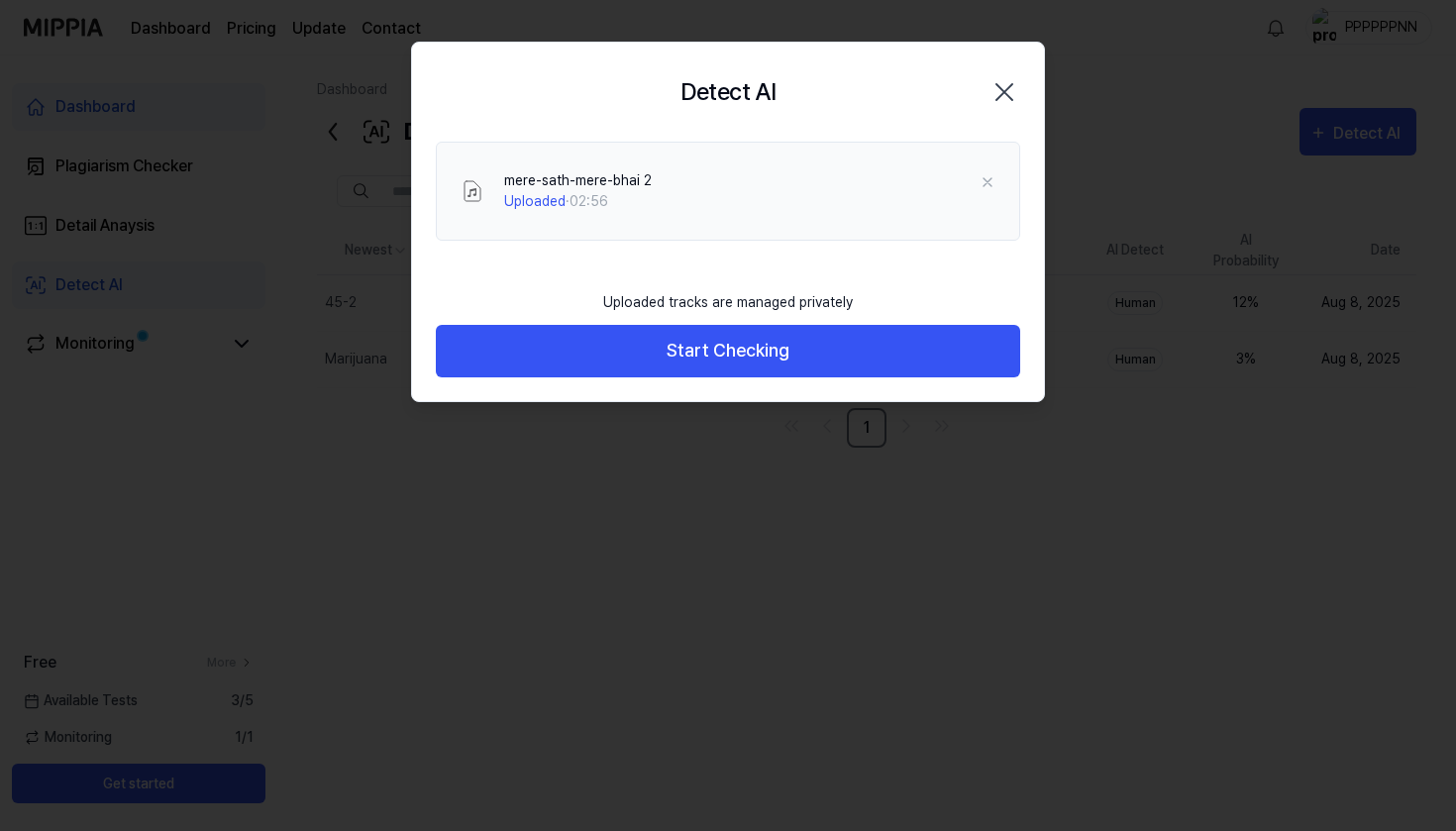 click on "Uploaded tracks are managed privately Start Checking" at bounding box center (728, 329) 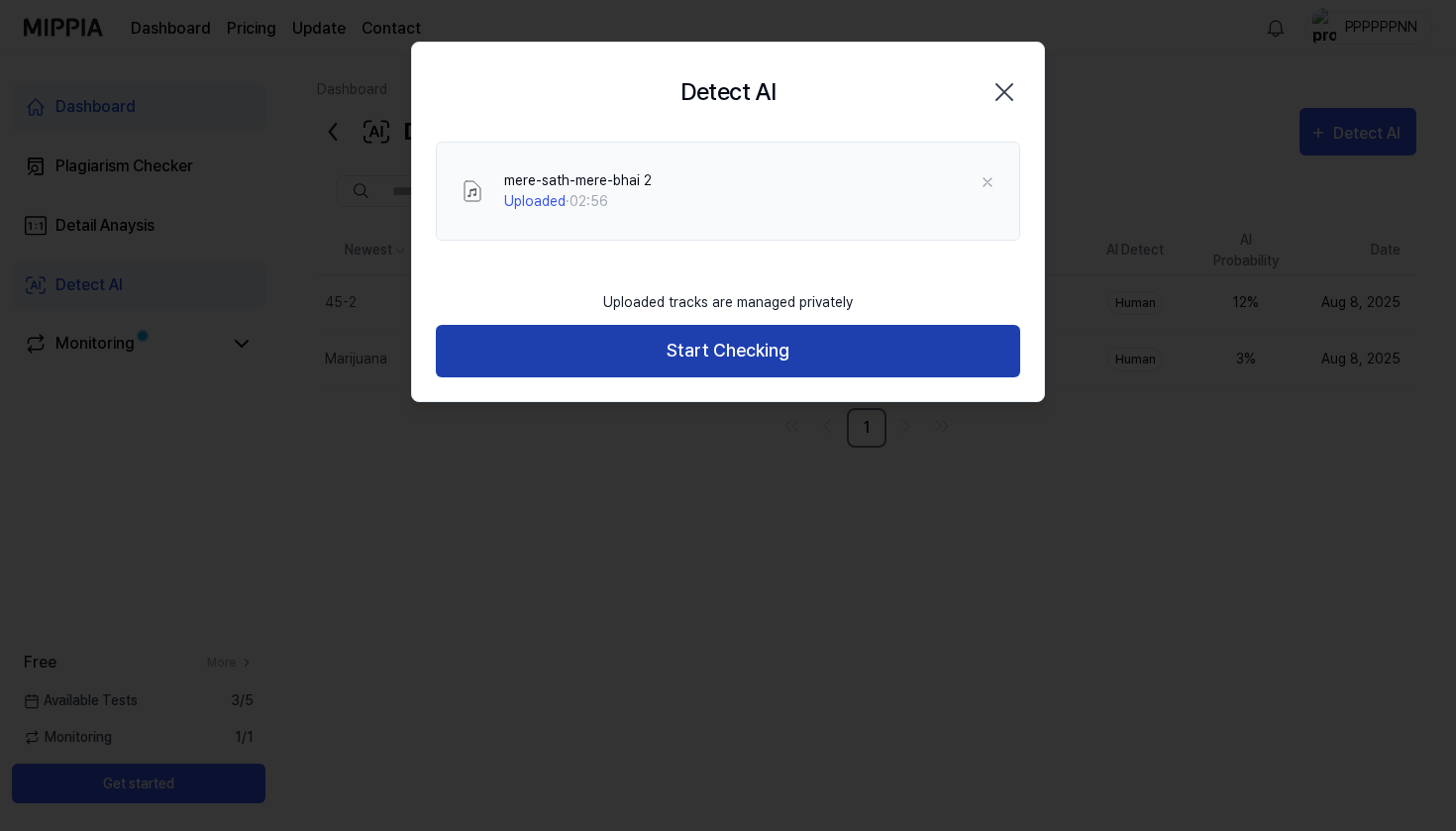 click on "Start Checking" at bounding box center [728, 351] 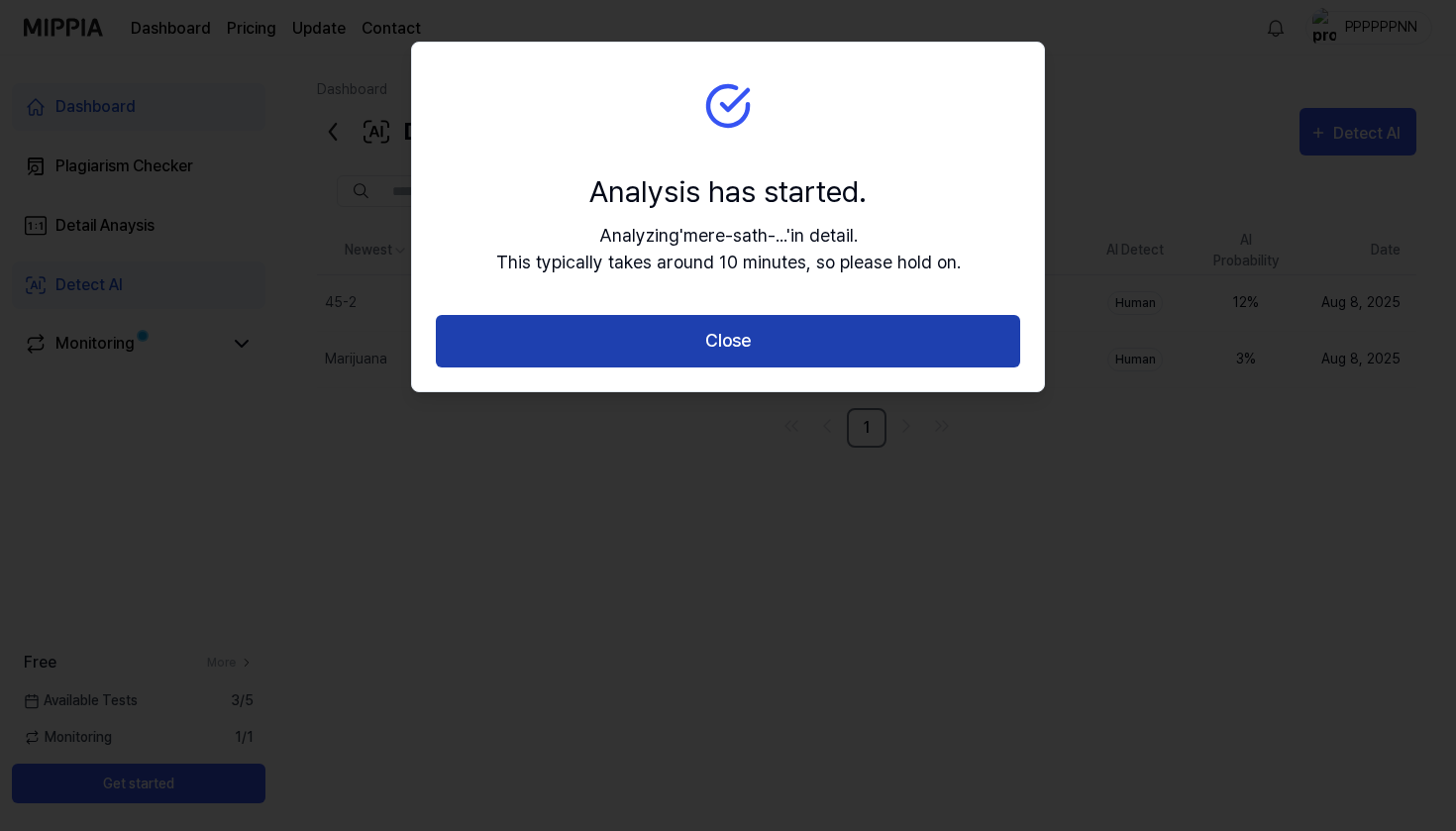 click on "Close" at bounding box center [728, 341] 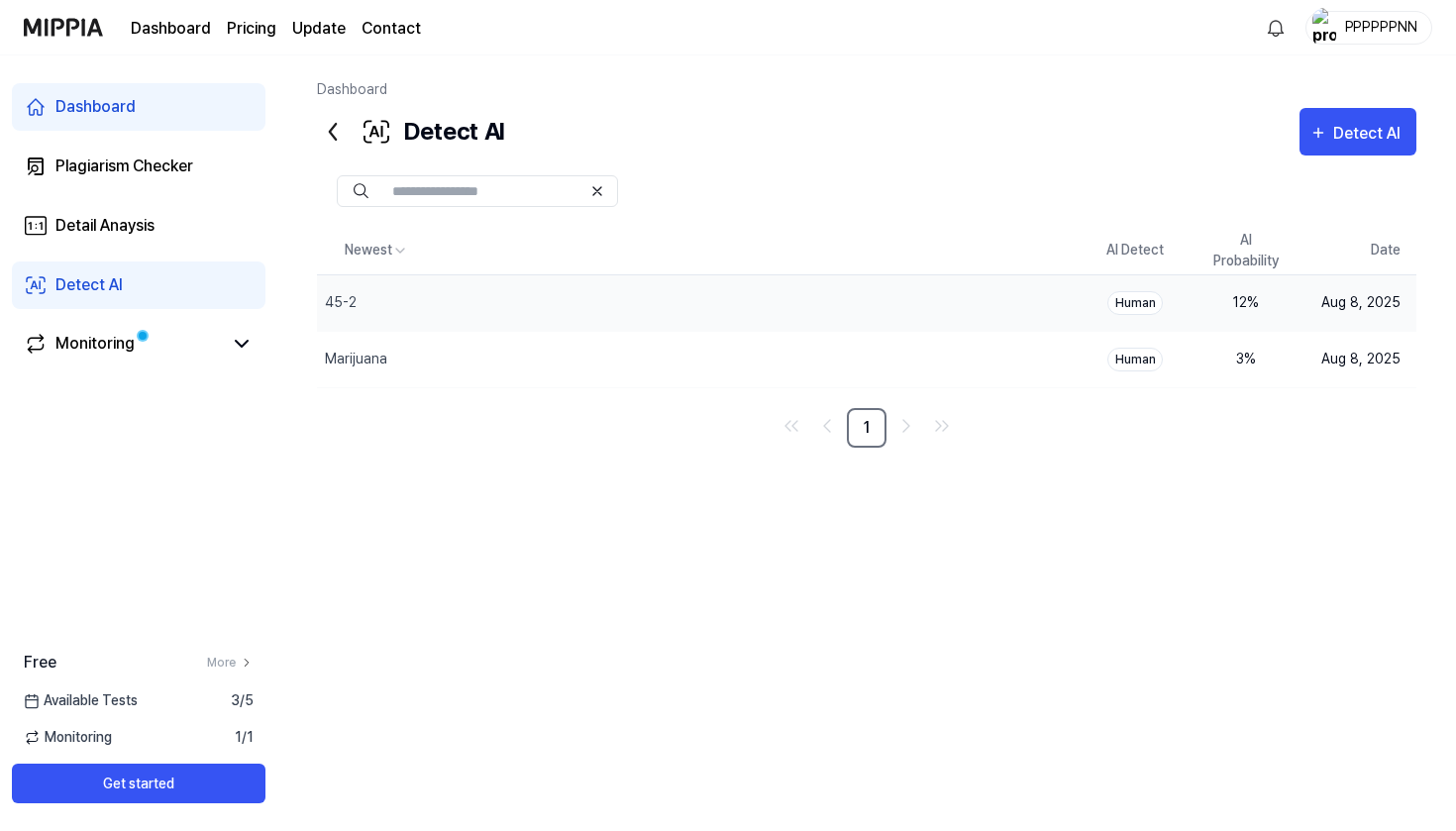 click on "Human" at bounding box center (1135, 303) 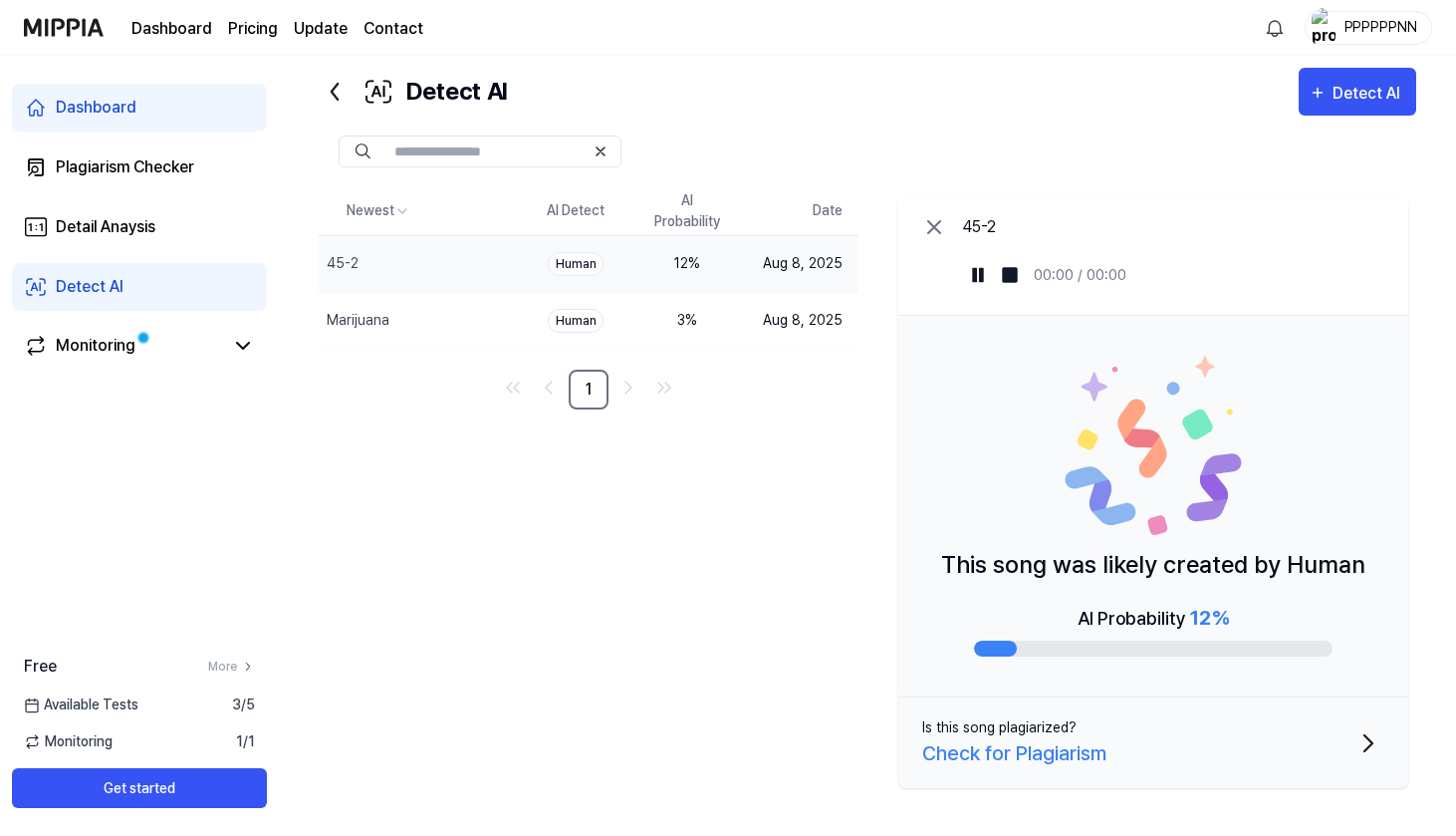 scroll, scrollTop: 41, scrollLeft: 0, axis: vertical 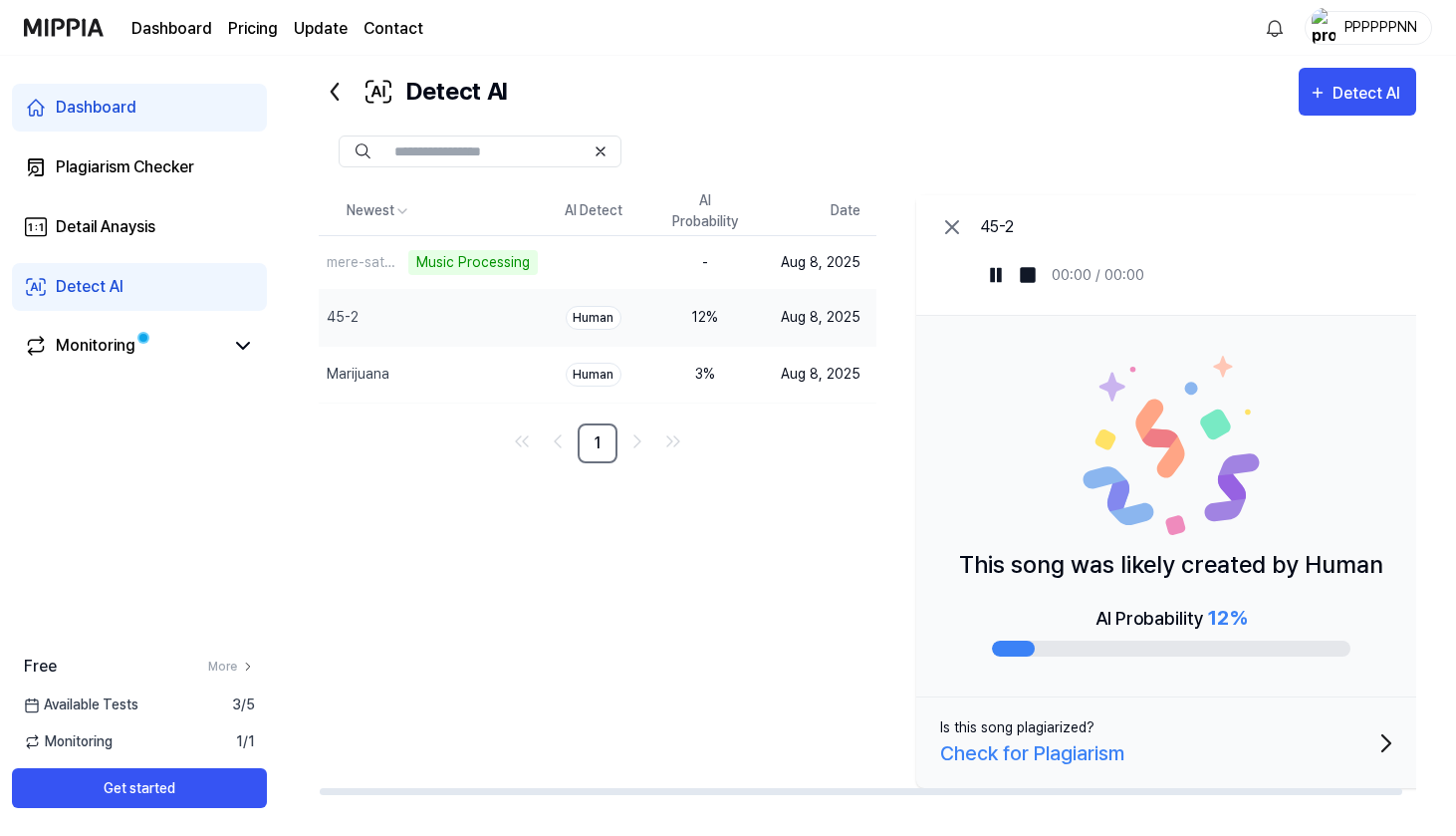 click 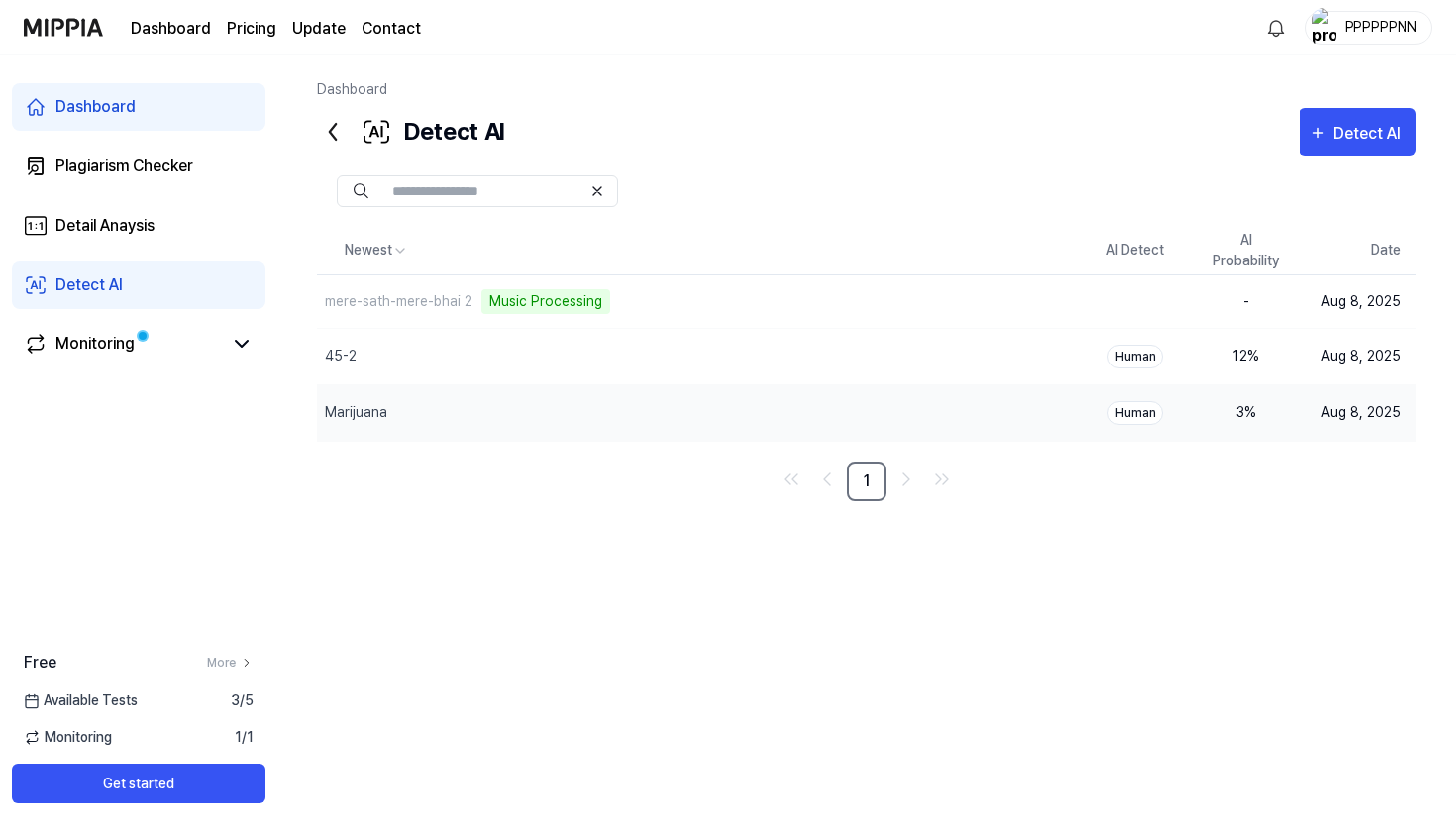 click on "3 %" at bounding box center (1246, 412) 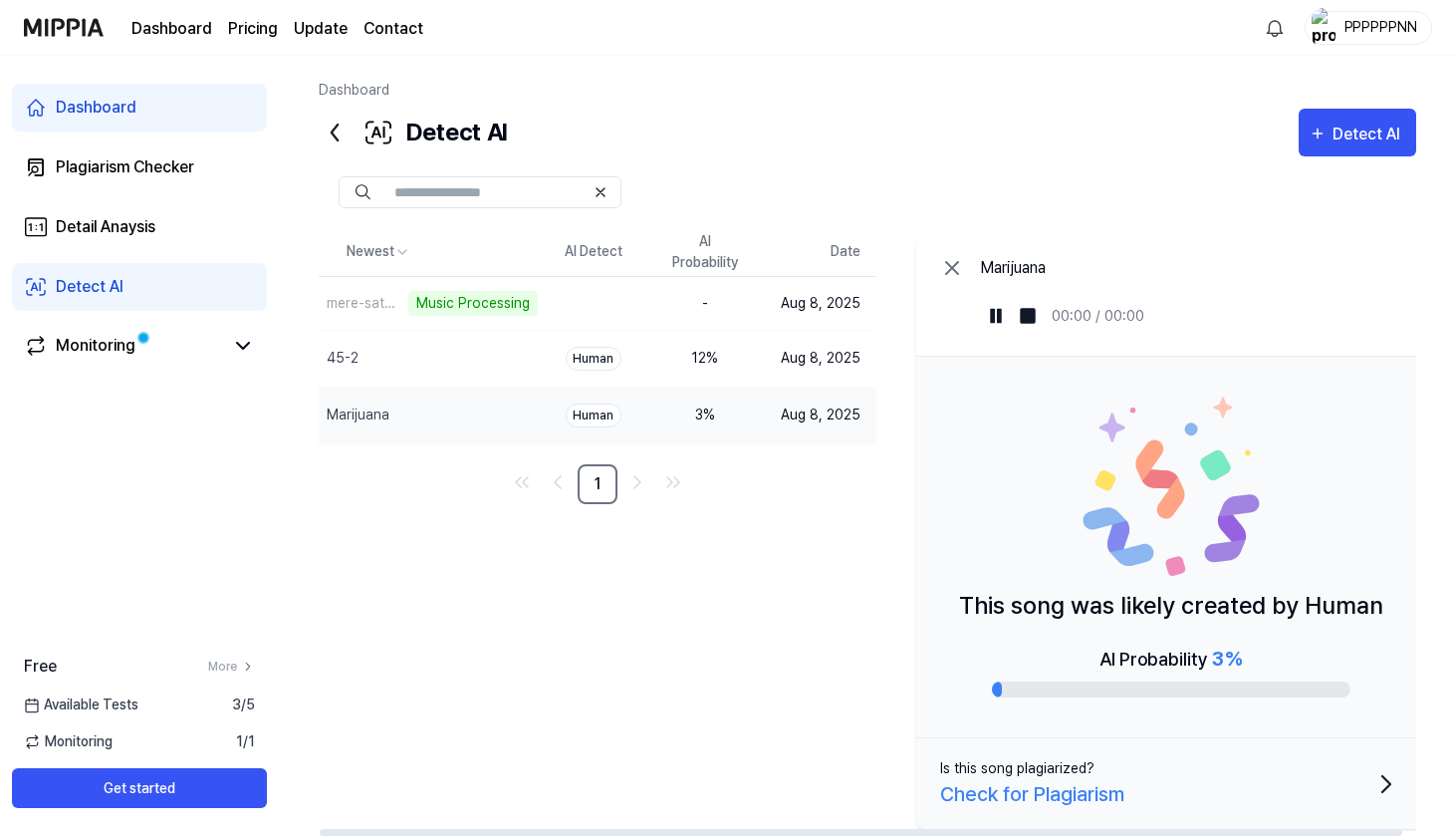 click 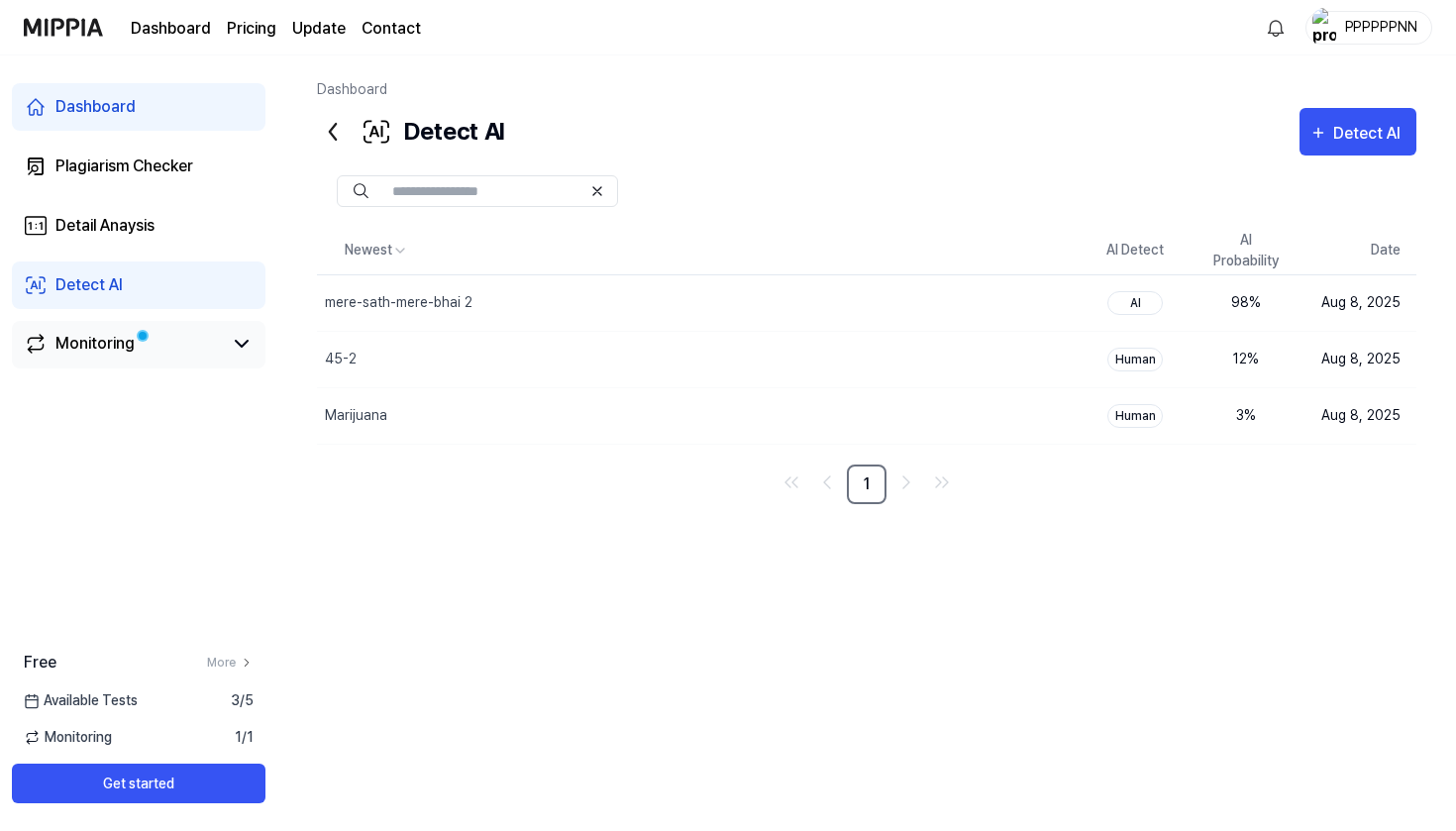 click on "Monitoring" at bounding box center [123, 344] 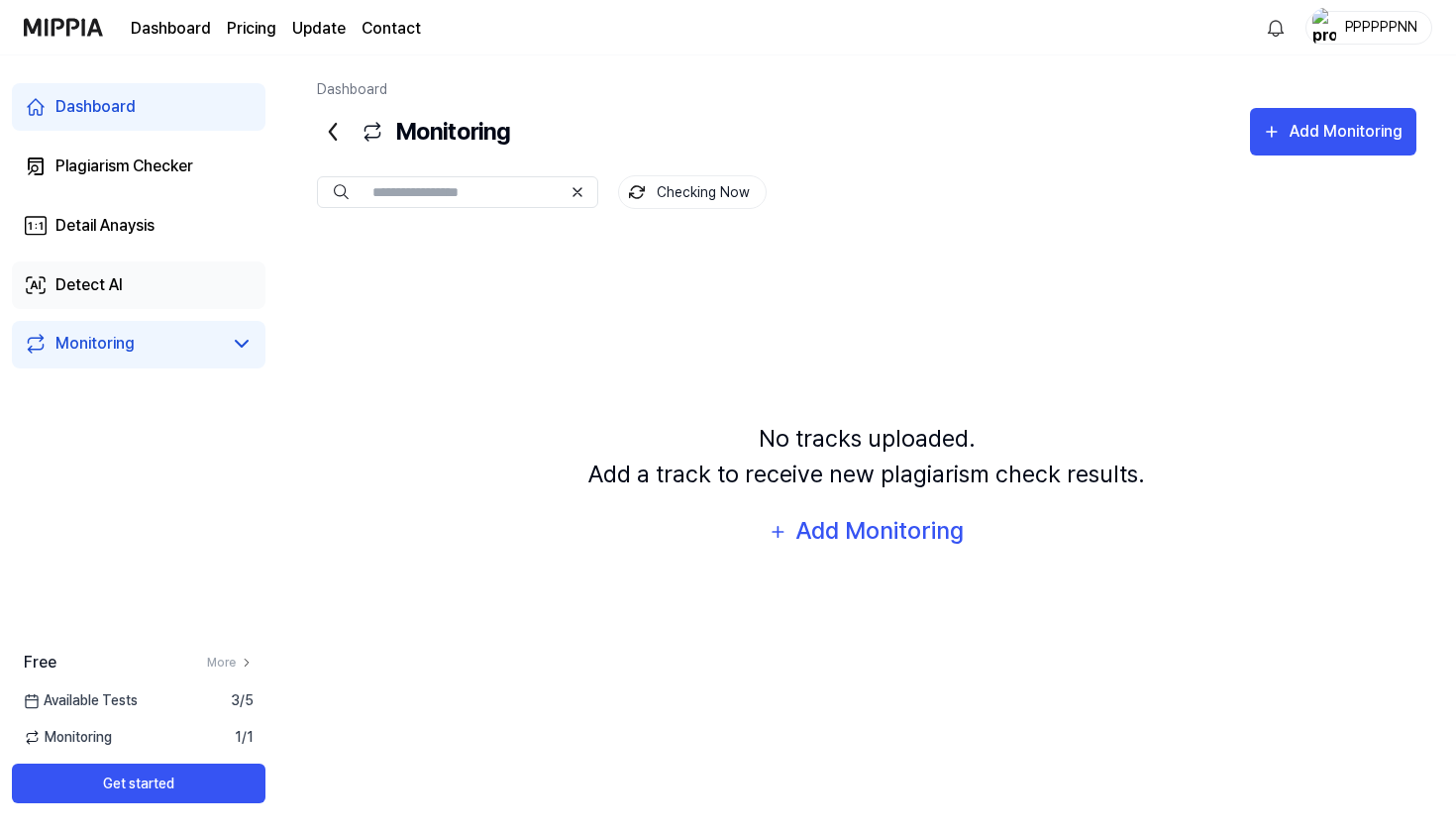 click on "Detect AI" at bounding box center [139, 285] 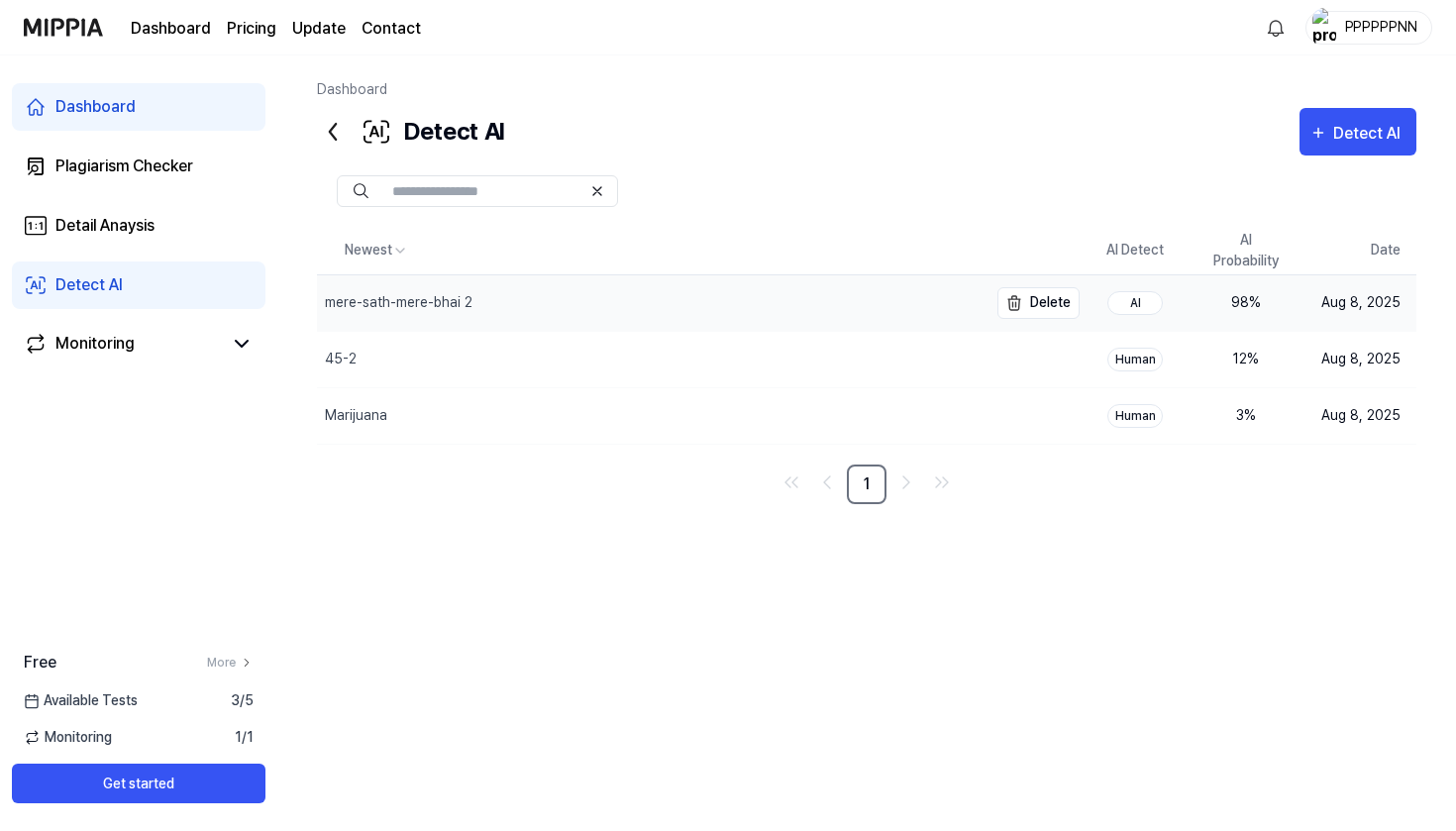 click on "mere-sath-mere-bhai 2" at bounding box center [652, 303] 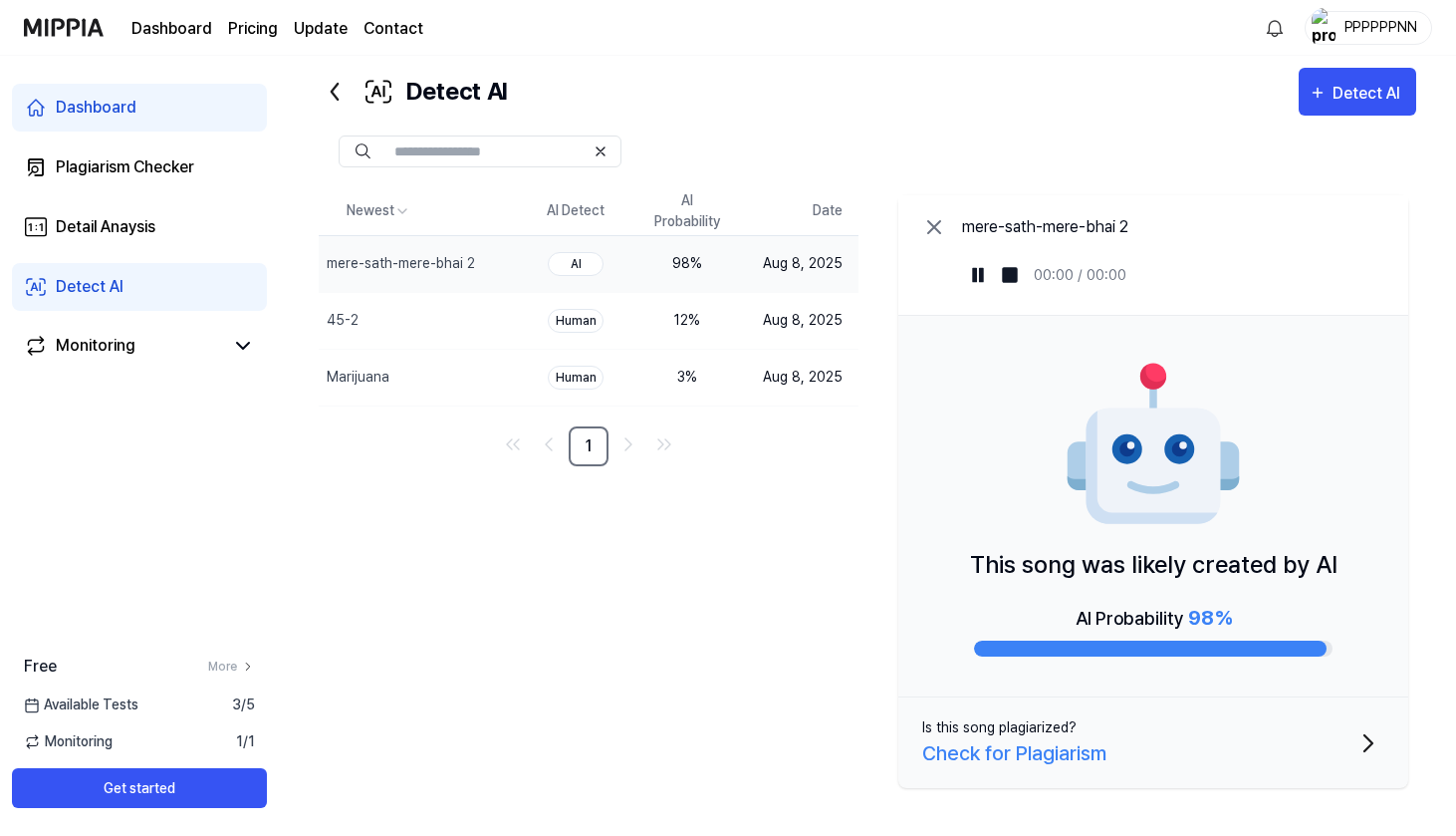 scroll, scrollTop: 41, scrollLeft: 0, axis: vertical 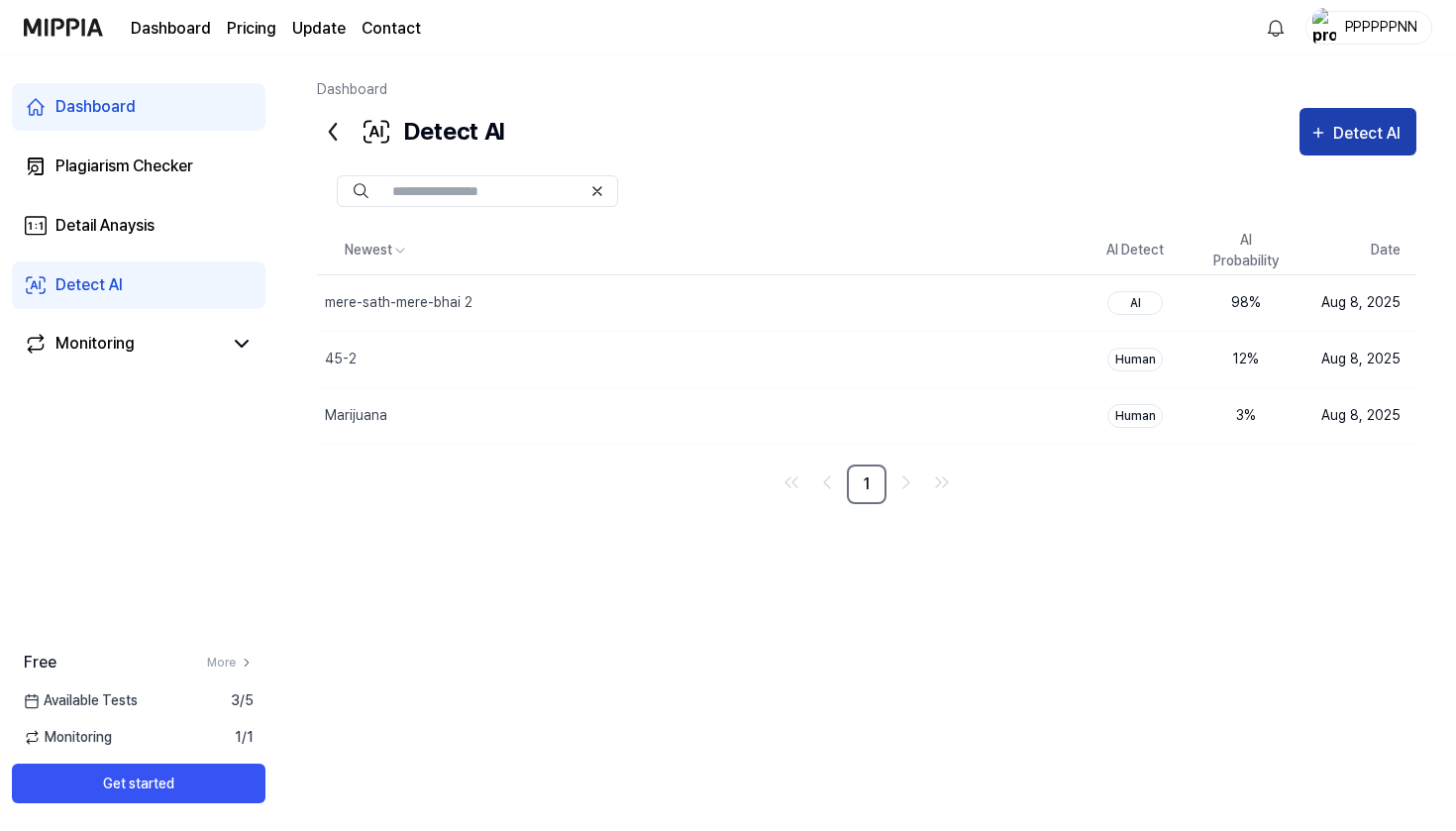 click on "Detect AI" at bounding box center (1370, 134) 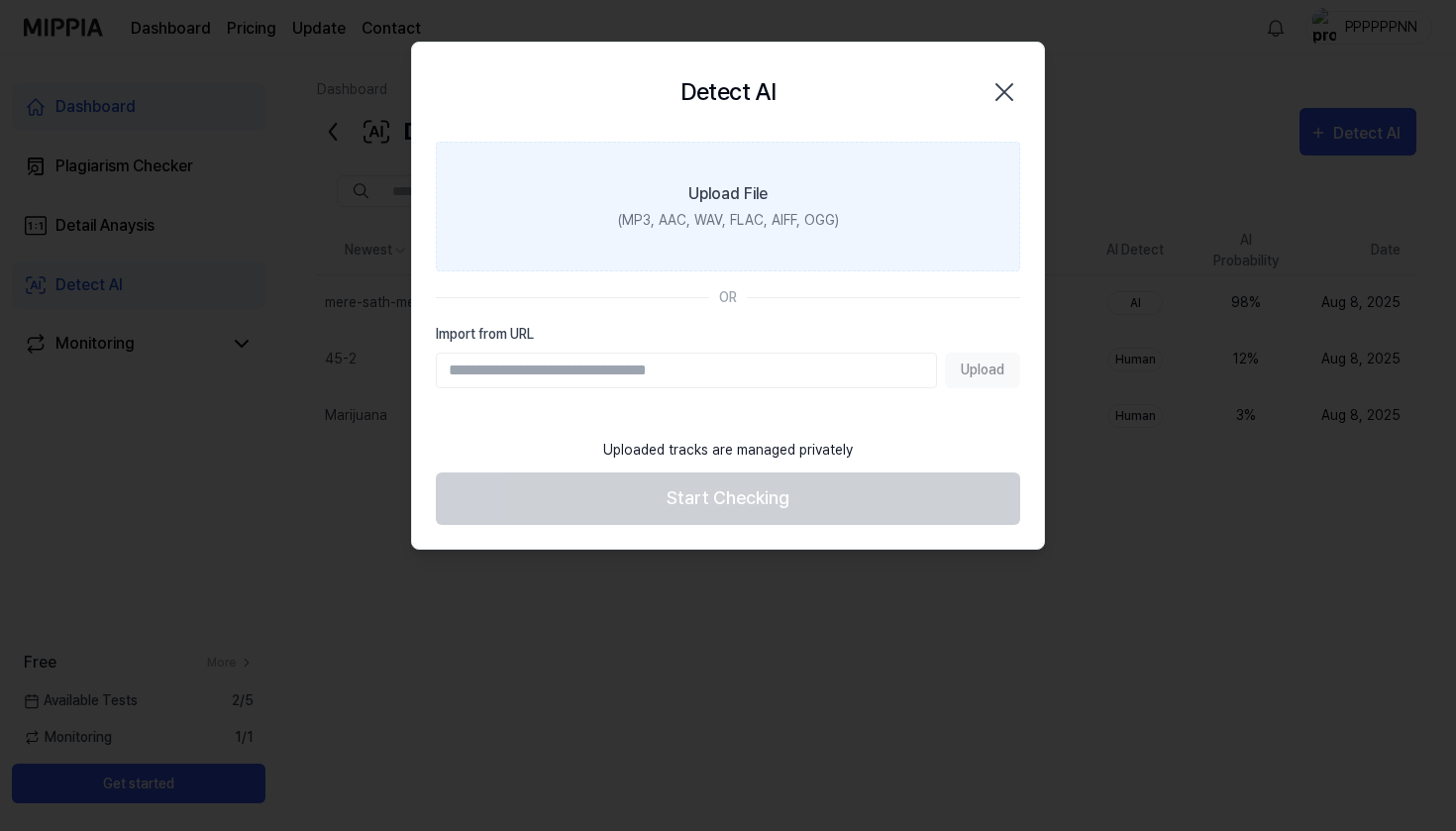 click on "Upload File (MP3, AAC, WAV, FLAC, AIFF, OGG)" at bounding box center [728, 206] 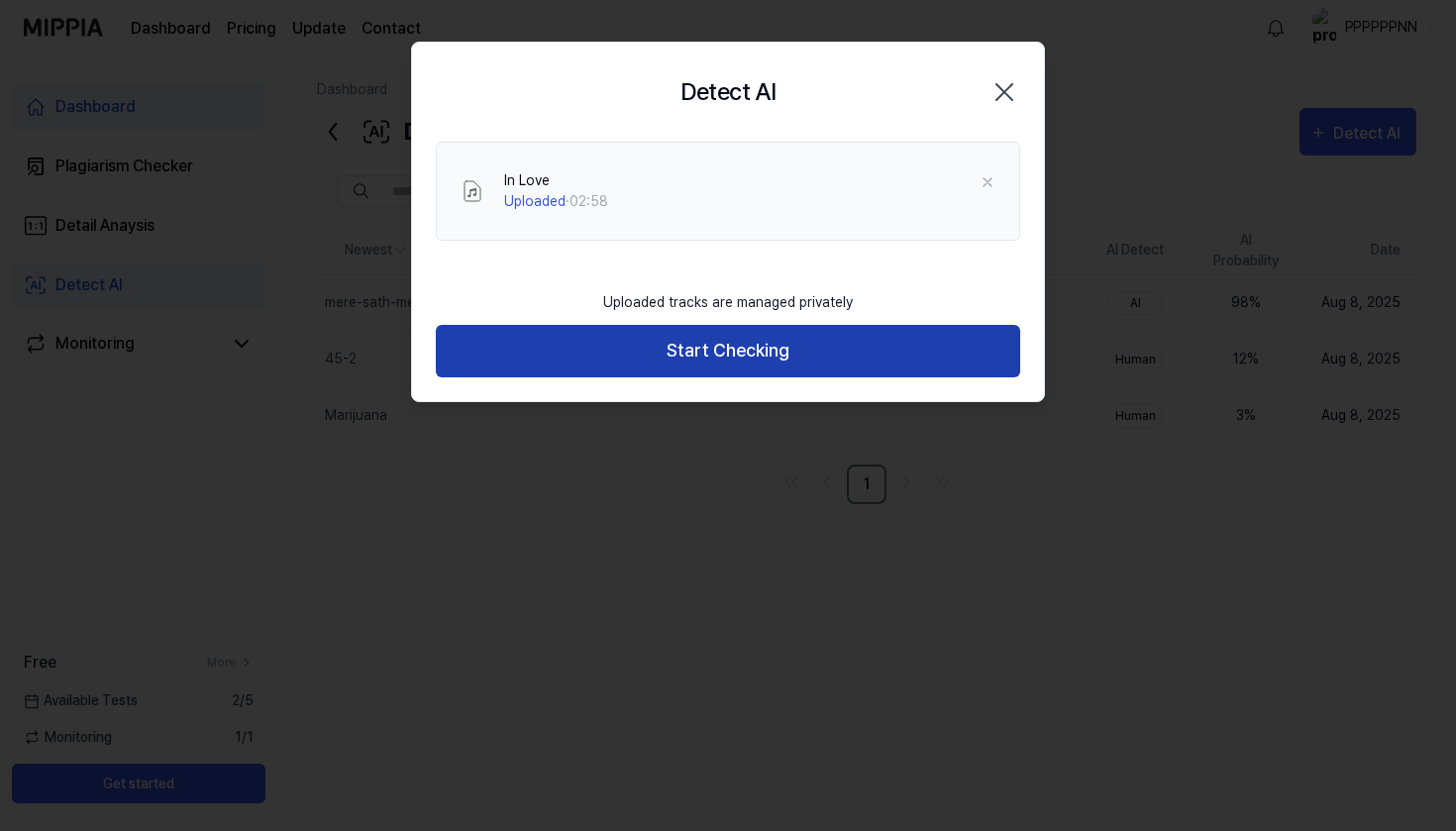 click on "Start Checking" at bounding box center (728, 351) 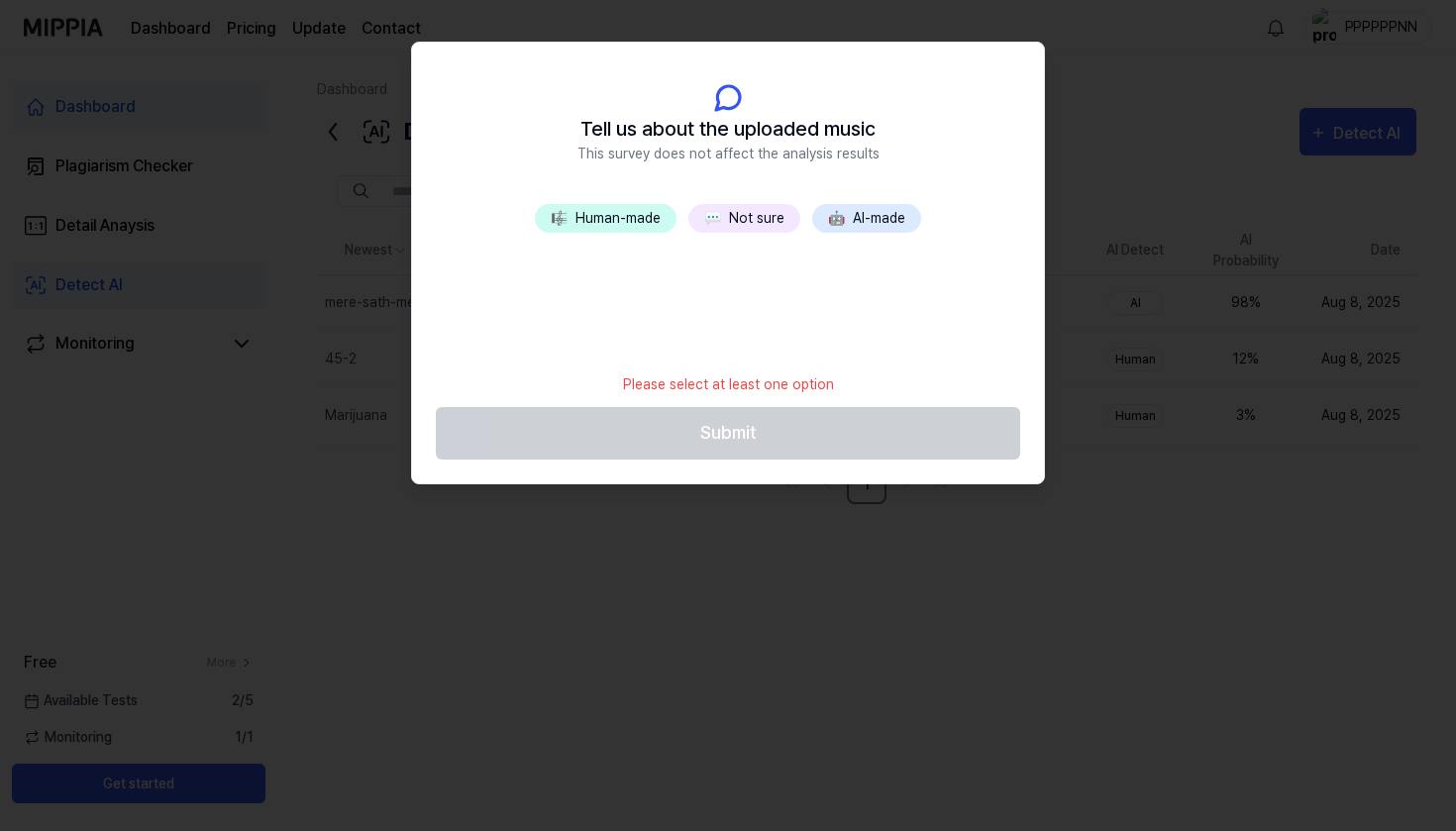 click on "💬 Not sure" at bounding box center [744, 218] 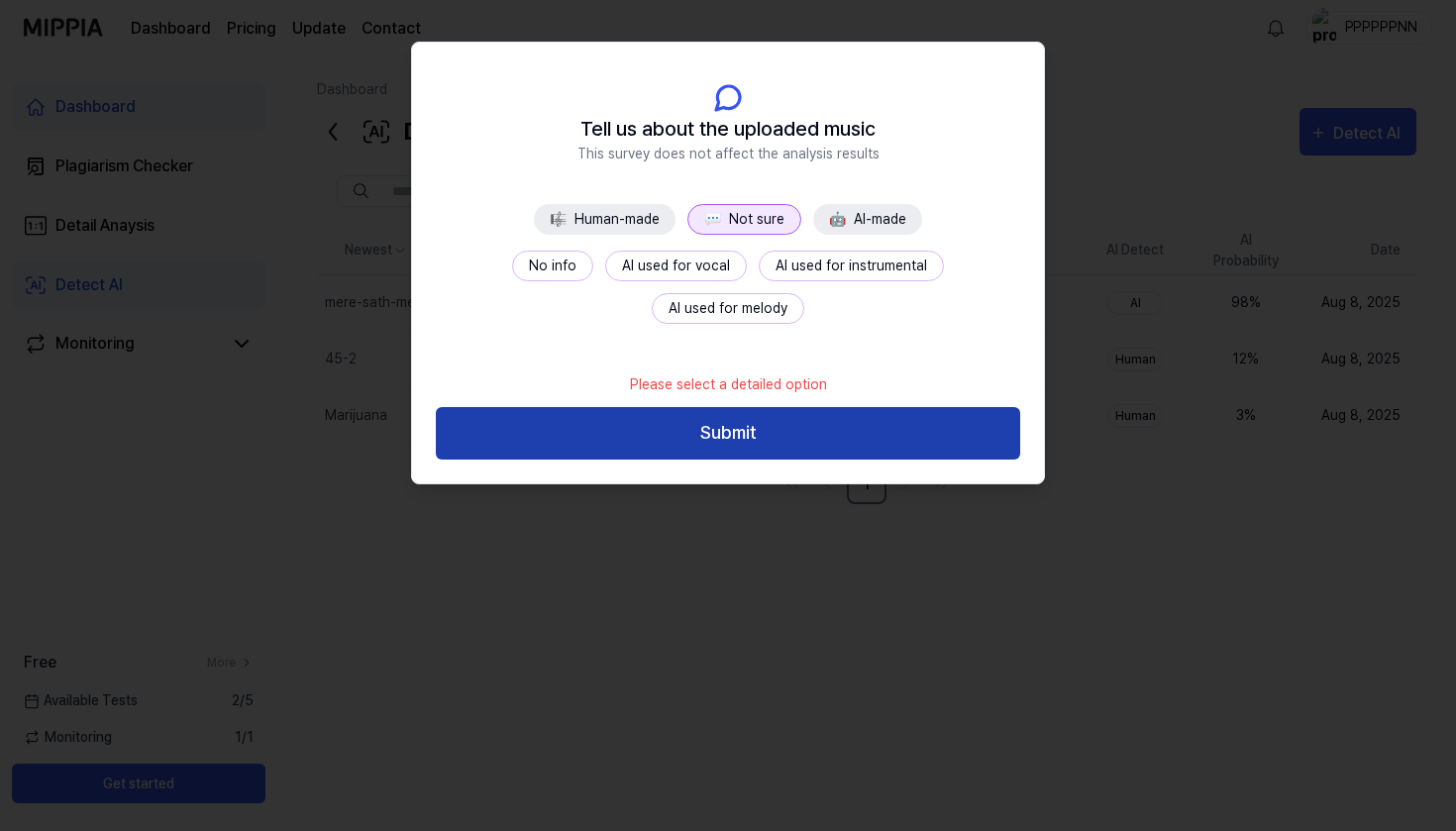 click on "Submit" at bounding box center [728, 433] 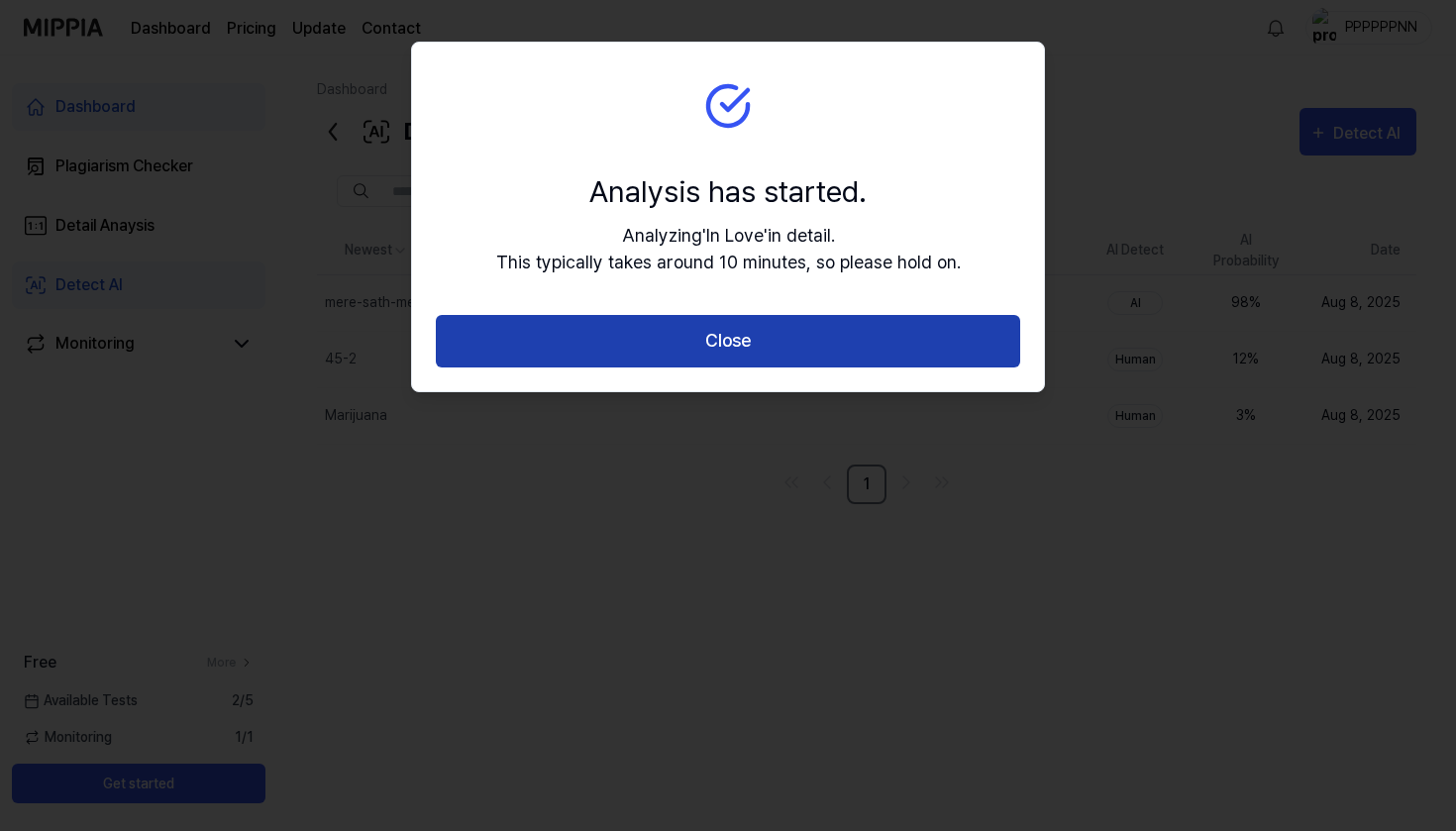 click on "Close" at bounding box center [728, 341] 